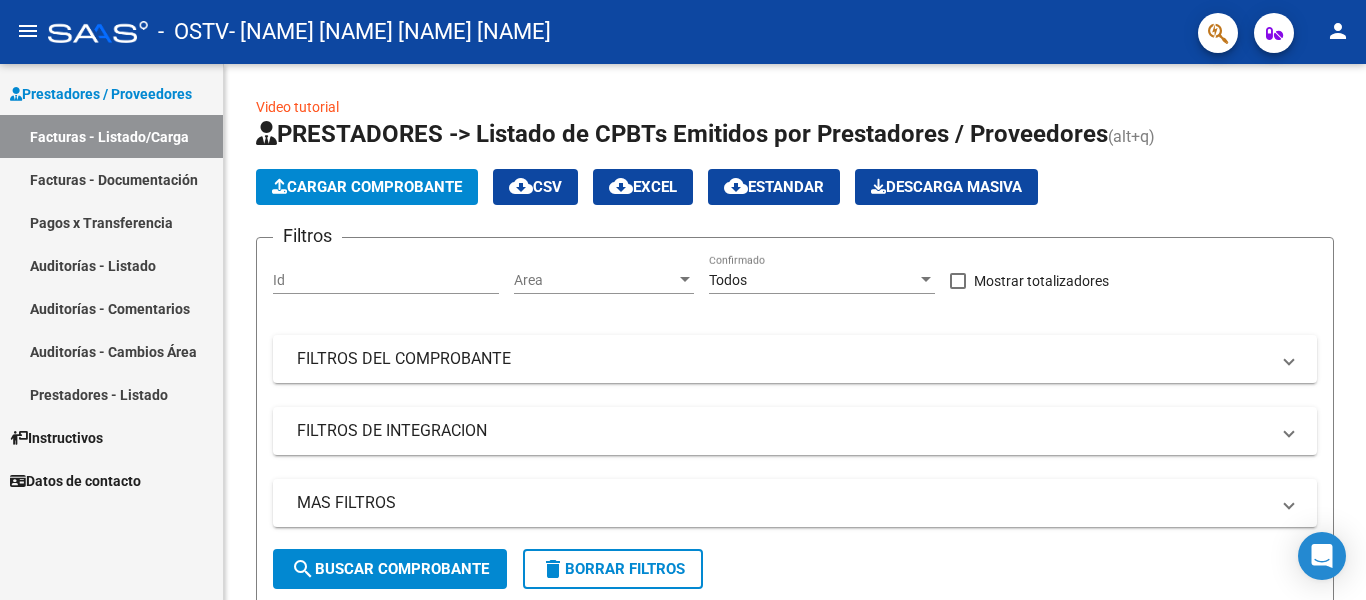 scroll, scrollTop: 0, scrollLeft: 0, axis: both 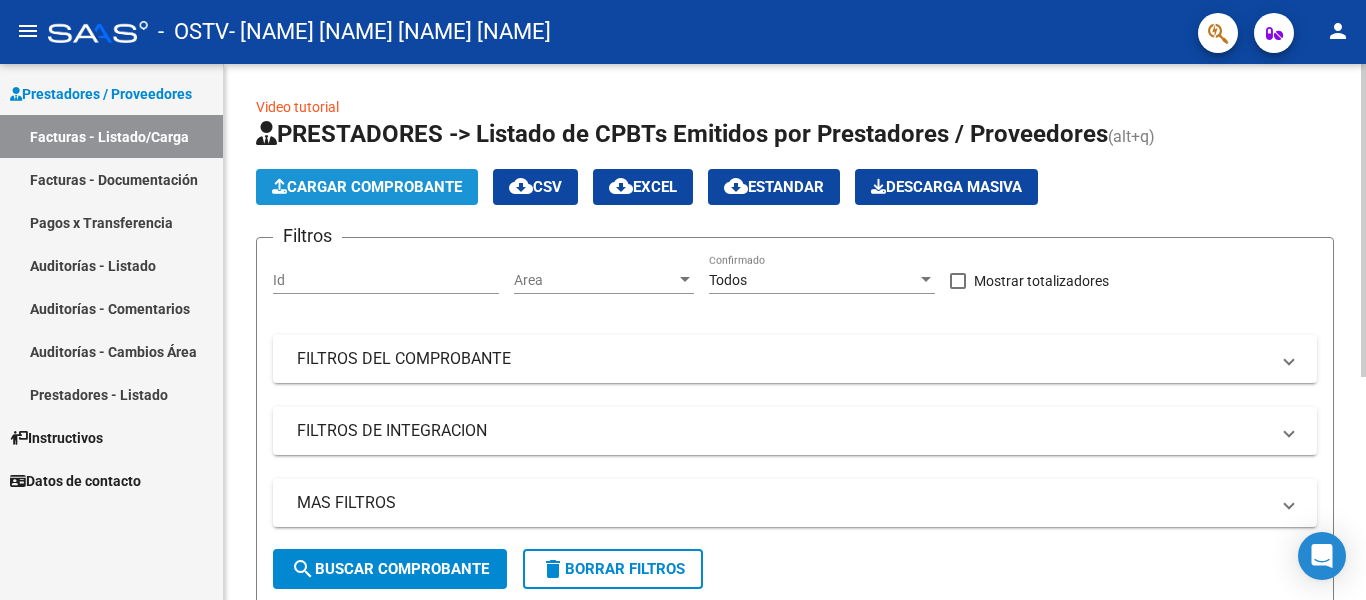 click on "Cargar Comprobante" 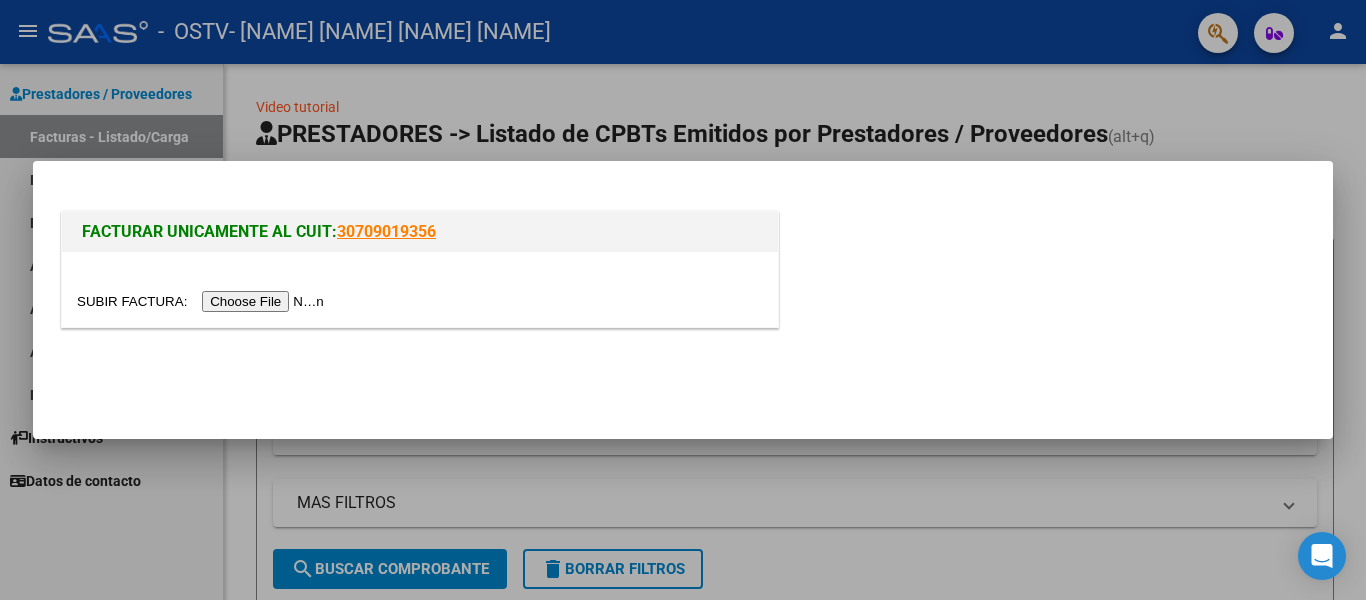click at bounding box center (203, 301) 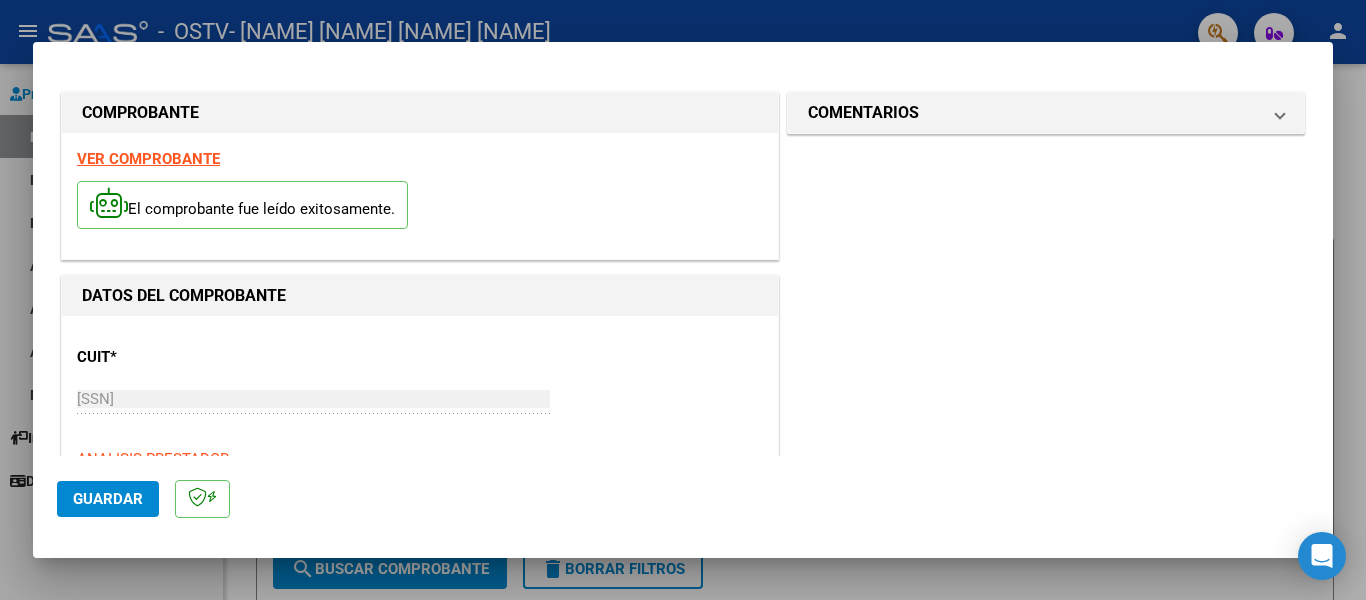 drag, startPoint x: 1130, startPoint y: 127, endPoint x: 1329, endPoint y: 198, distance: 211.28653 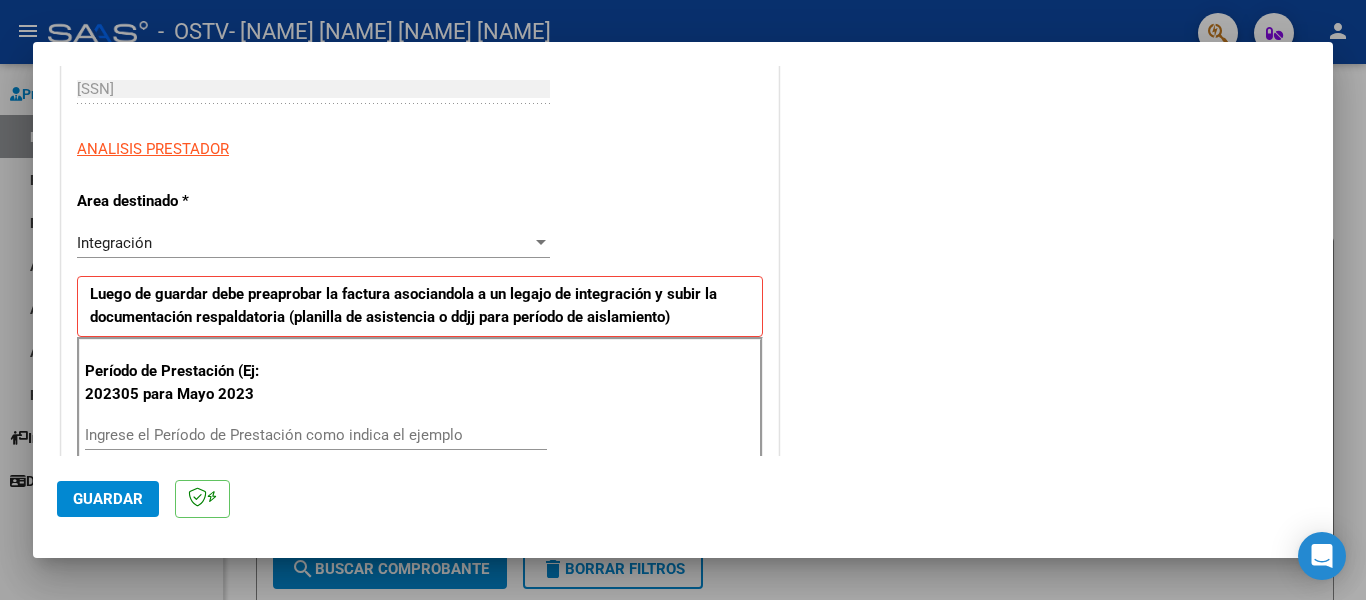 scroll, scrollTop: 401, scrollLeft: 0, axis: vertical 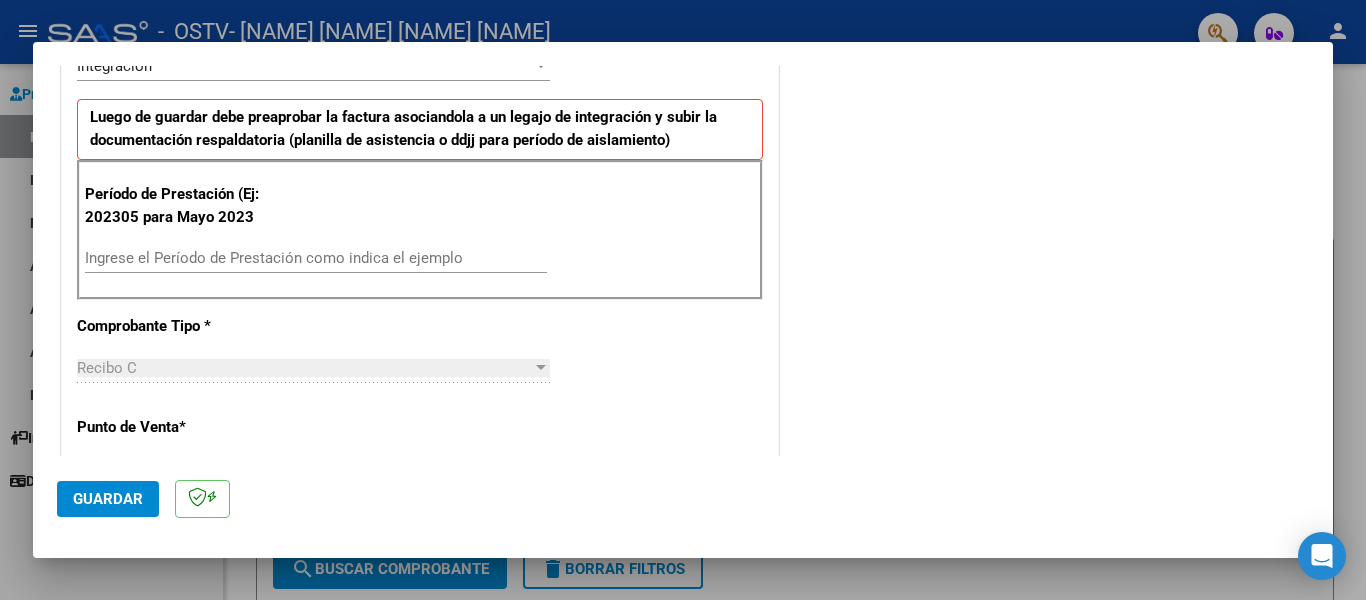 click on "Ingrese el Período de Prestación como indica el ejemplo" at bounding box center [316, 258] 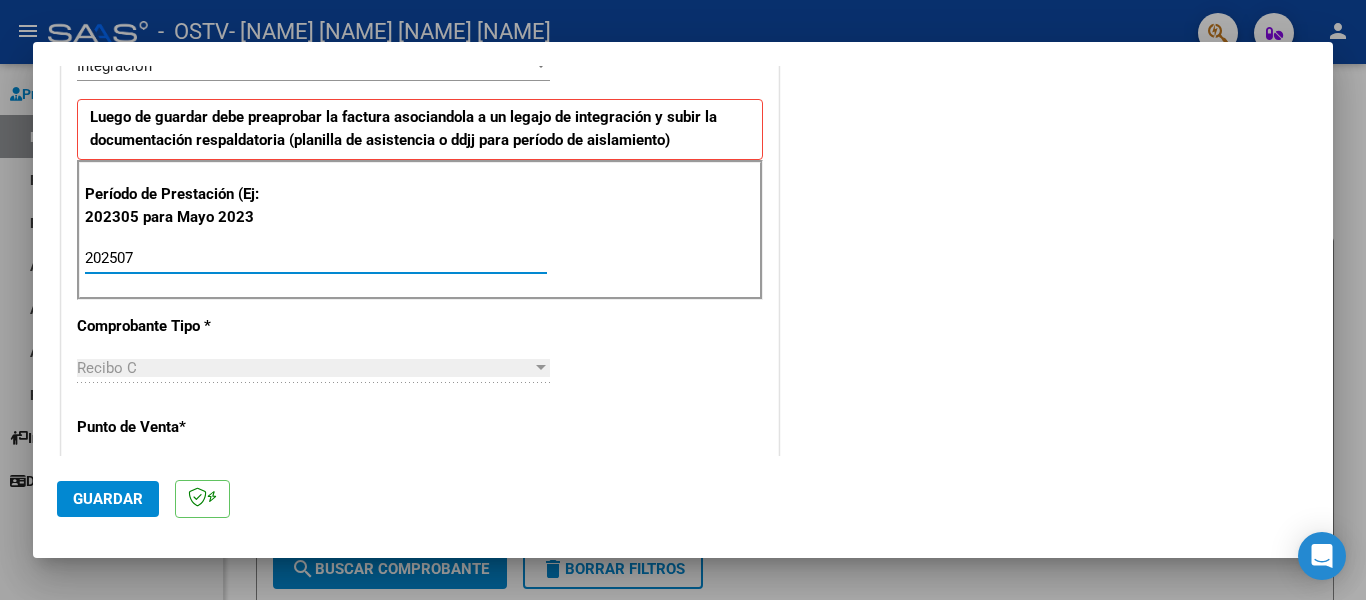 type on "202507" 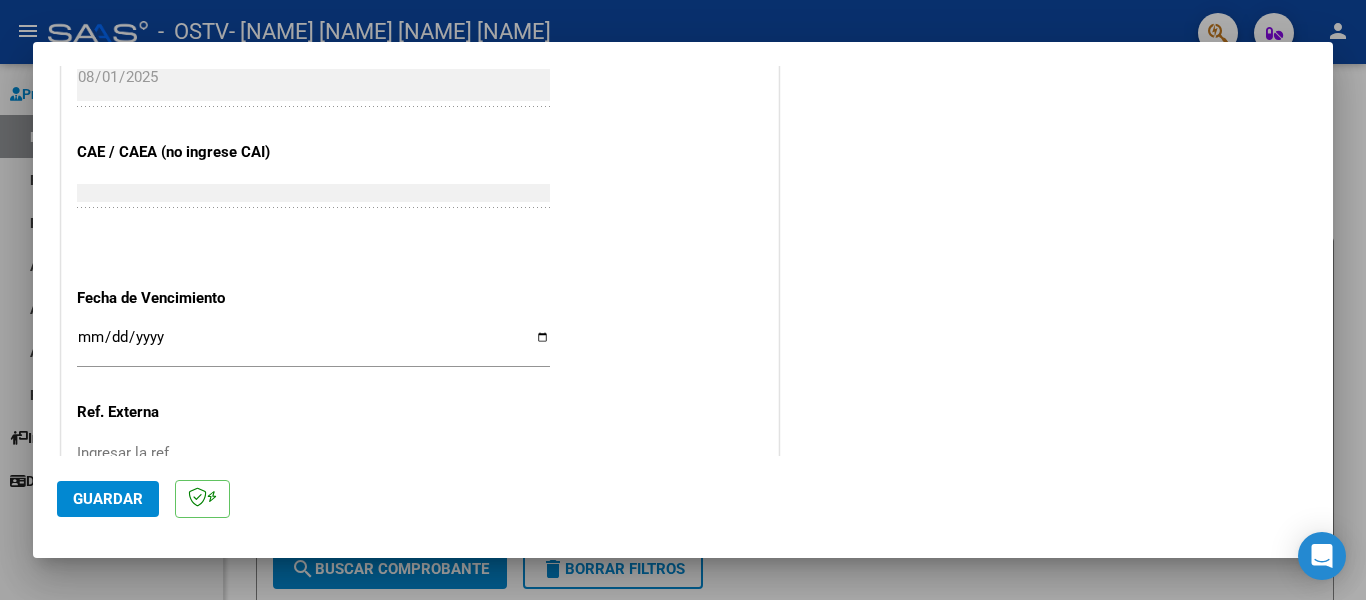 scroll, scrollTop: 1227, scrollLeft: 0, axis: vertical 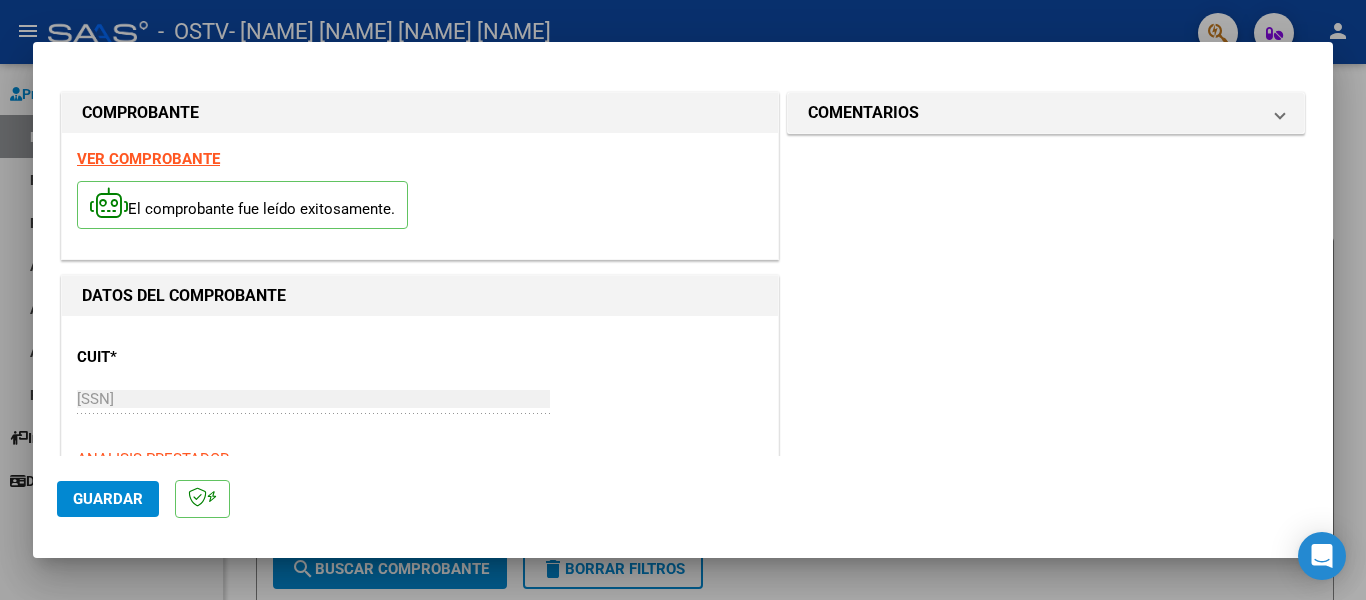 click on "COMPROBANTE VER COMPROBANTE          El comprobante fue leído exitosamente.  DATOS DEL COMPROBANTE CUIT  *   [SSN] Ingresar CUIT  ANALISIS PRESTADOR  Area destinado * Integración Seleccionar Area Luego de guardar debe preaprobar la factura asociandola a un legajo de integración y subir la documentación respaldatoria (planilla de asistencia o ddjj para período de aislamiento)  Período de Prestación (Ej: 202305 para Mayo 2023    [YEAR] Ingrese el Período de Prestación como indica el ejemplo   Comprobante Tipo * Recibo C Seleccionar Tipo Punto de Venta  *   2 Ingresar el Nro.  Número  *   891 Ingresar el Nro.  Monto  *   $ 98.964,88 Ingresar el monto  Fecha del Cpbt.  *   2025-08-01 Ingresar la fecha  CAE / CAEA (no ingrese CAI)    75319731833838 Ingresar el CAE o CAEA (no ingrese CAI)  Fecha de Vencimiento    Ingresar la fecha  Ref. Externa    Ingresar la ref.  N° Liquidación    Ingresar el N° Liquidación  COMENTARIOS Comentarios del Prestador / Gerenciador:" at bounding box center [683, 261] 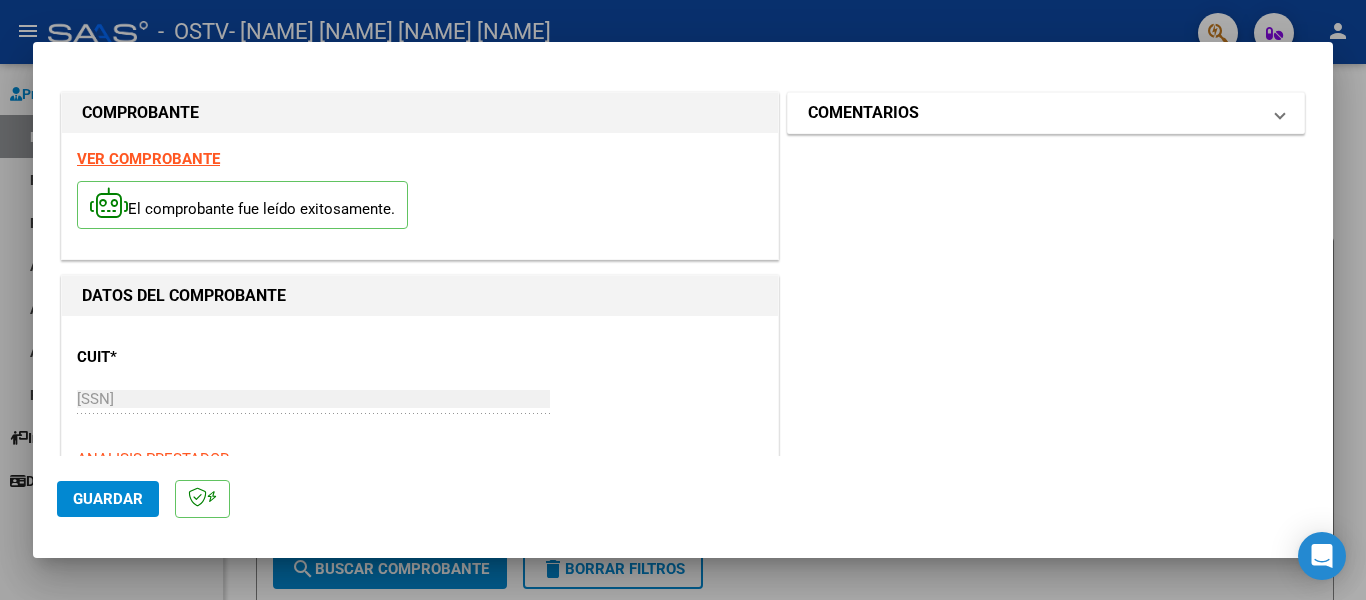 drag, startPoint x: 1299, startPoint y: 71, endPoint x: 1271, endPoint y: 107, distance: 45.607018 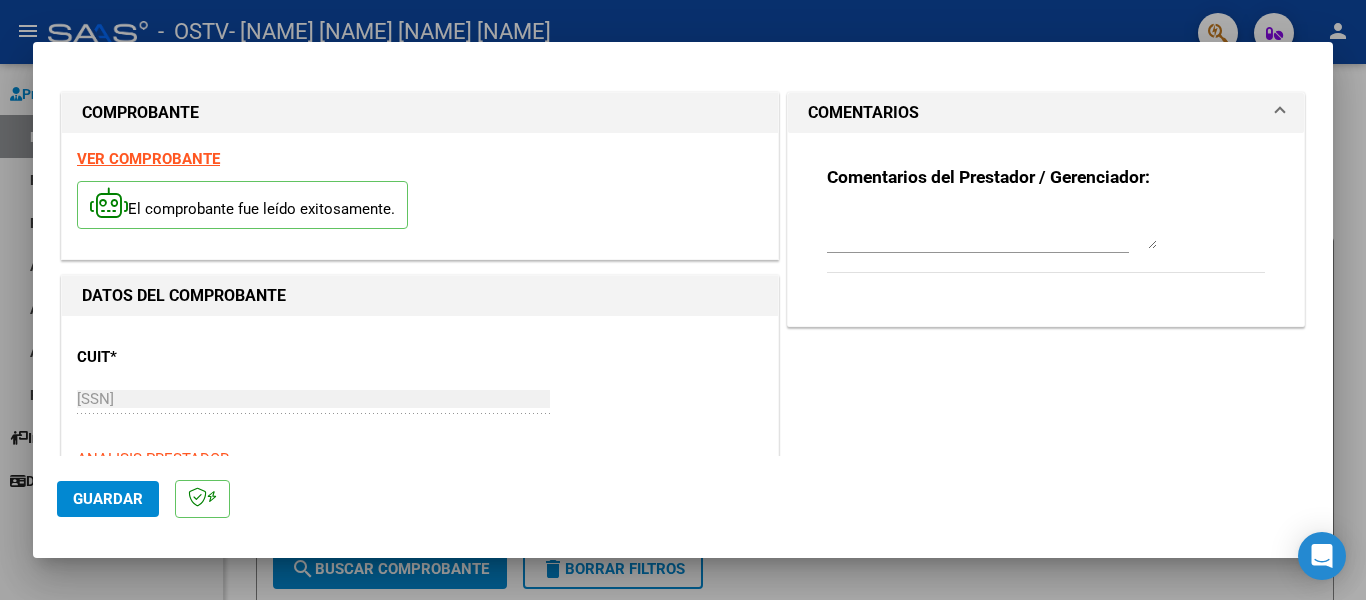 click at bounding box center (1280, 113) 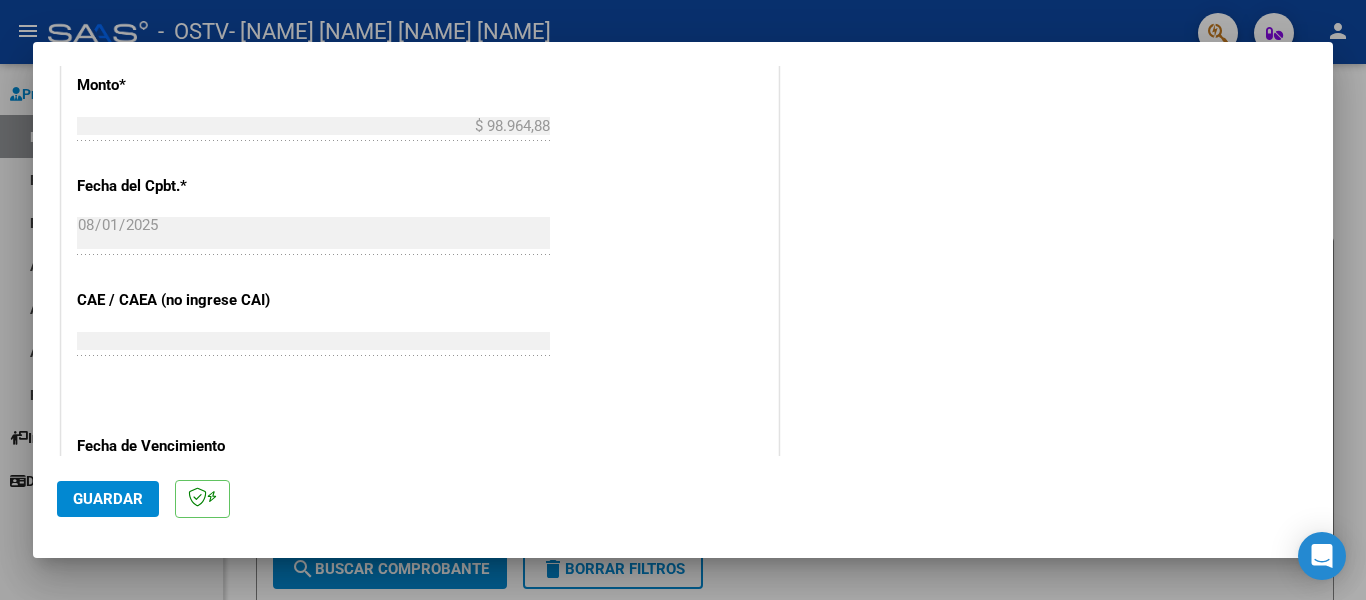 scroll, scrollTop: 1307, scrollLeft: 0, axis: vertical 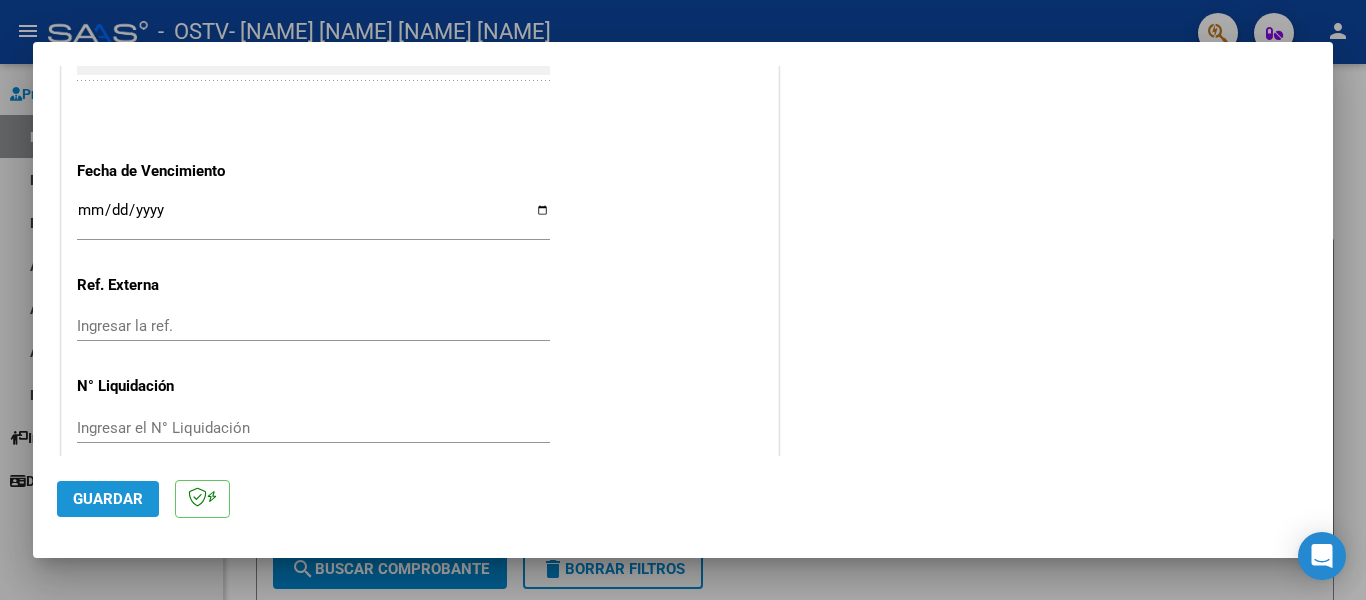 click on "Guardar" 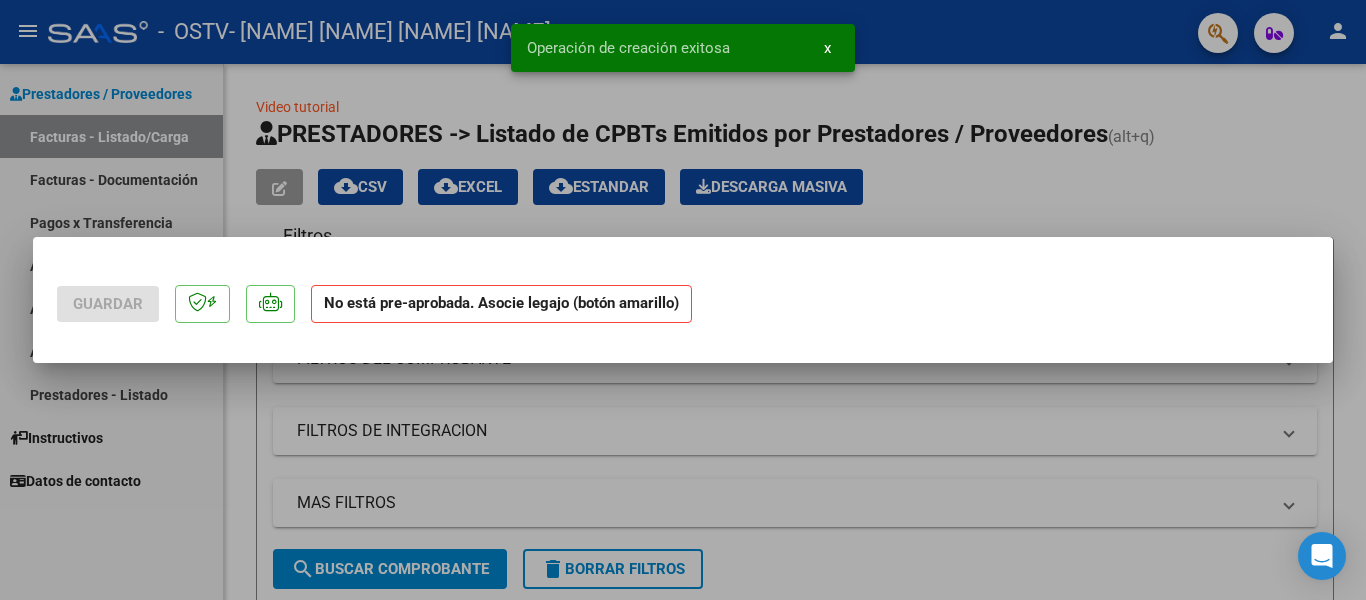 scroll, scrollTop: 0, scrollLeft: 0, axis: both 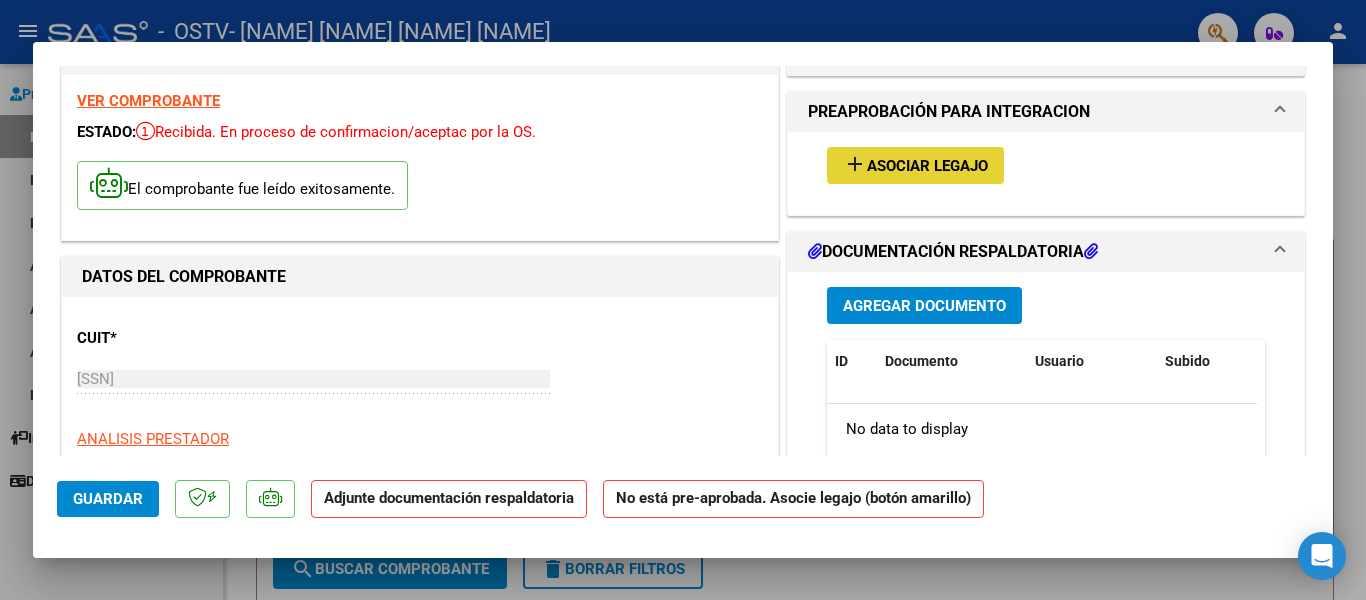 click on "Asociar Legajo" at bounding box center [927, 166] 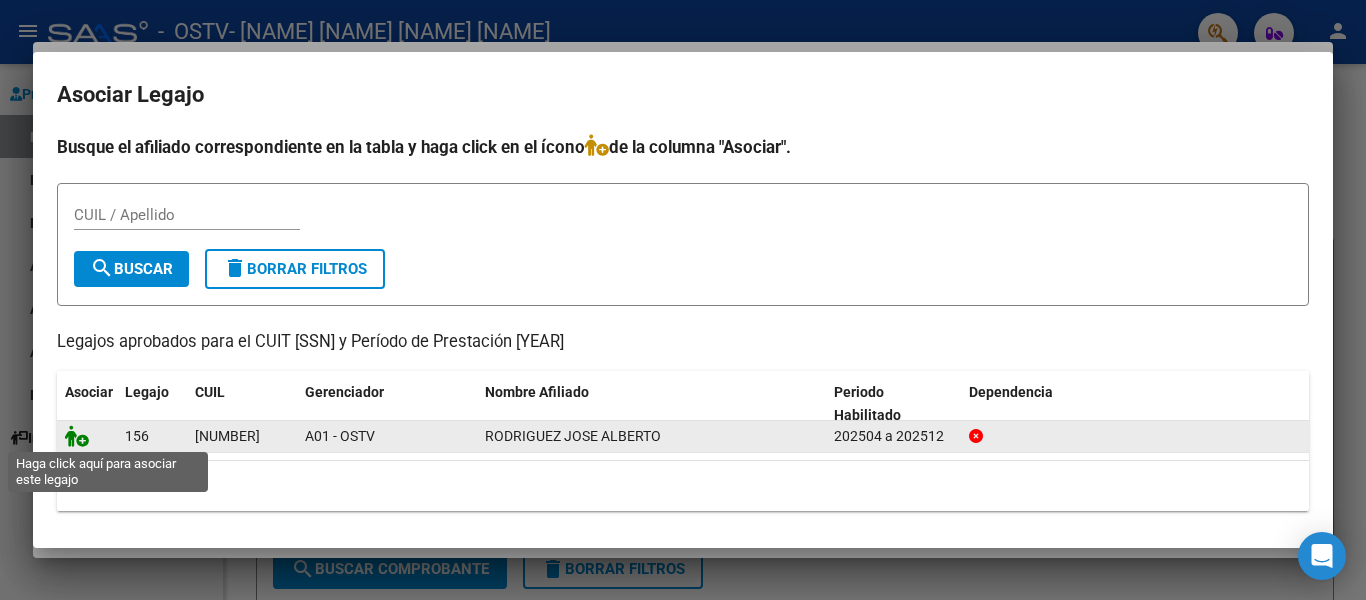 click 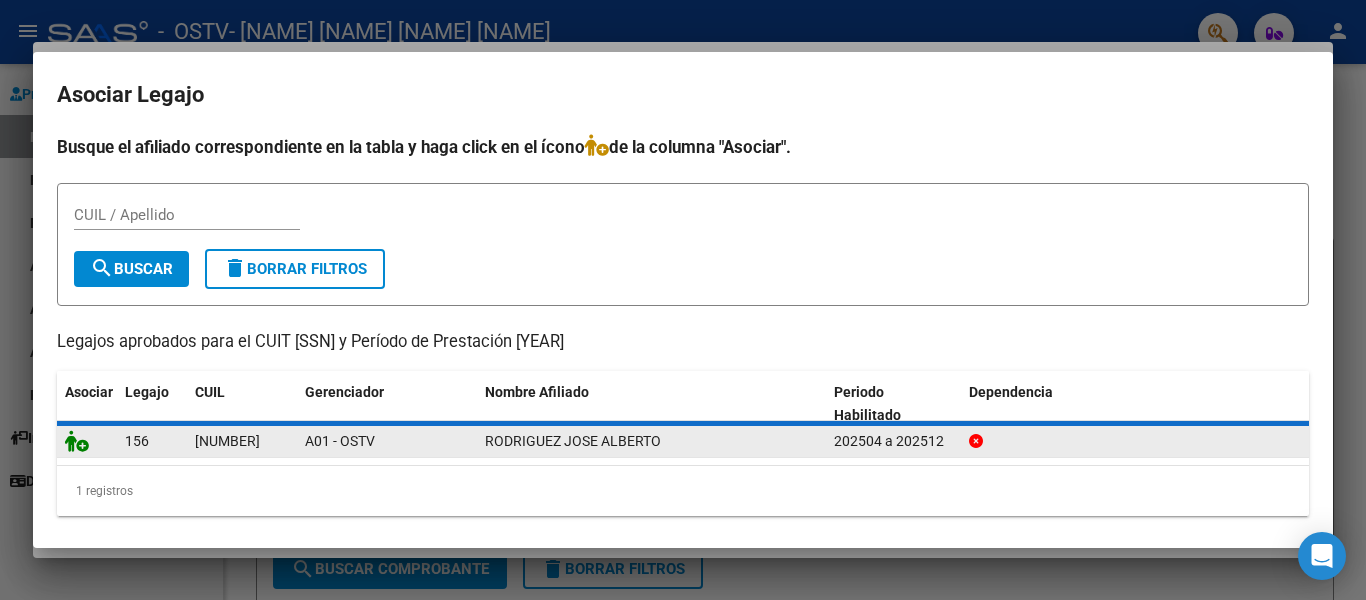 click 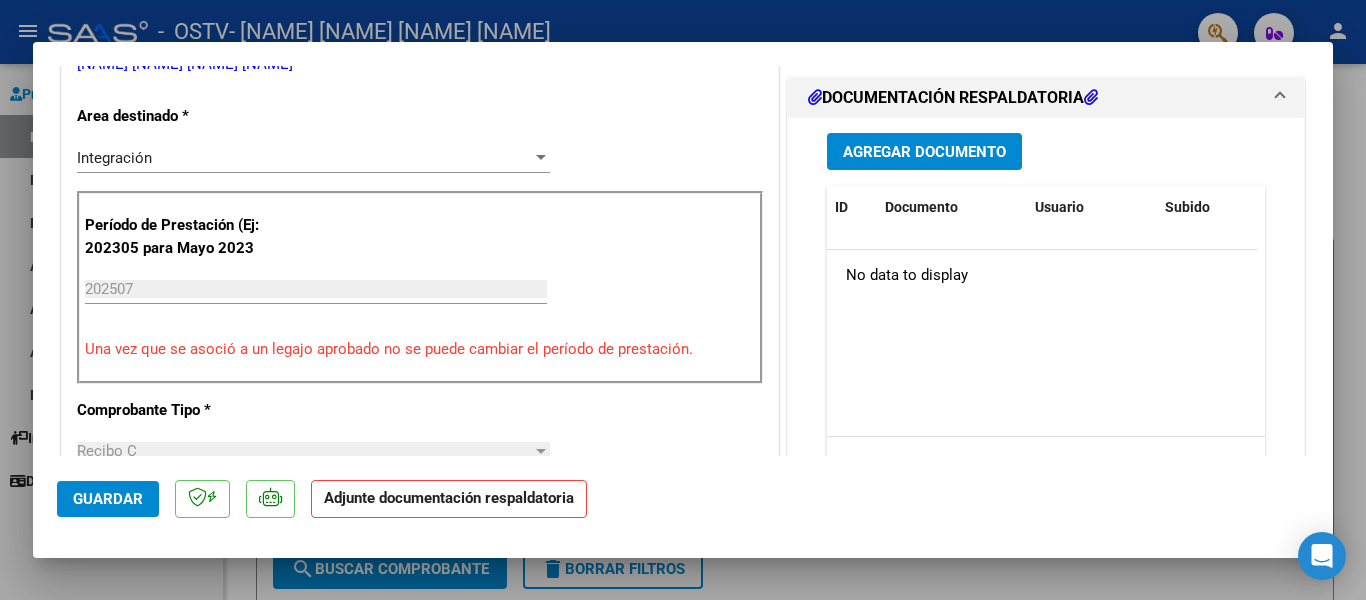 scroll, scrollTop: 491, scrollLeft: 0, axis: vertical 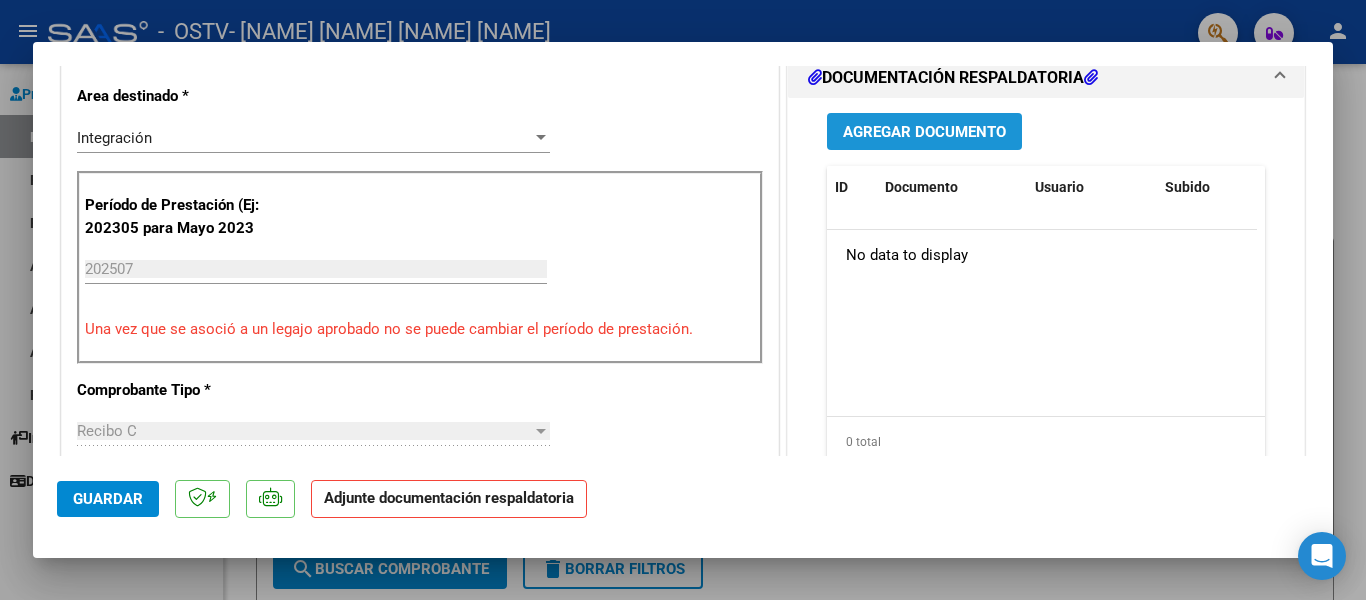 click on "Agregar Documento" at bounding box center (924, 132) 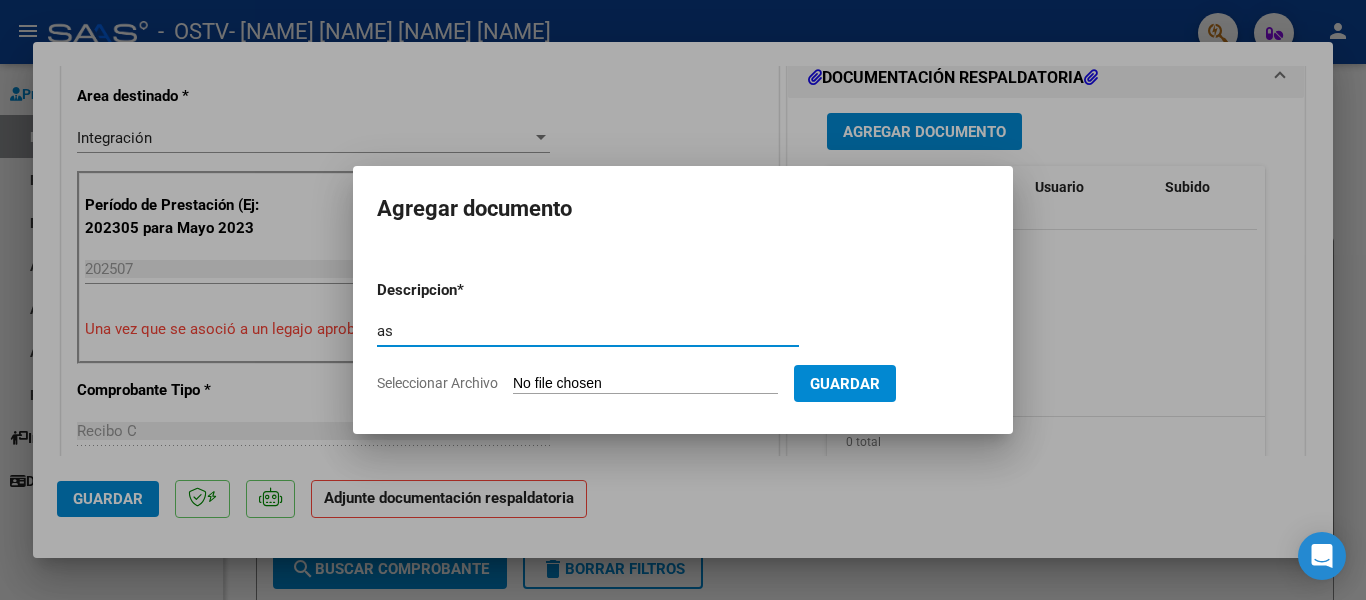 type on "a" 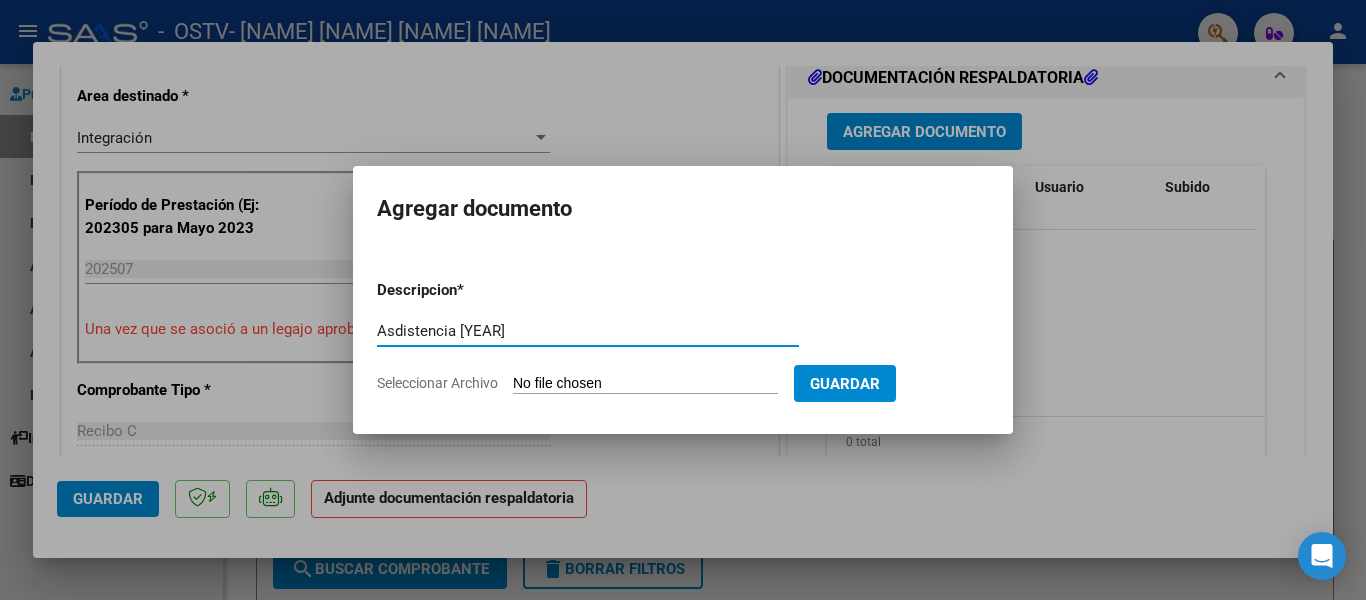 type on "Asdistencia [YEAR]" 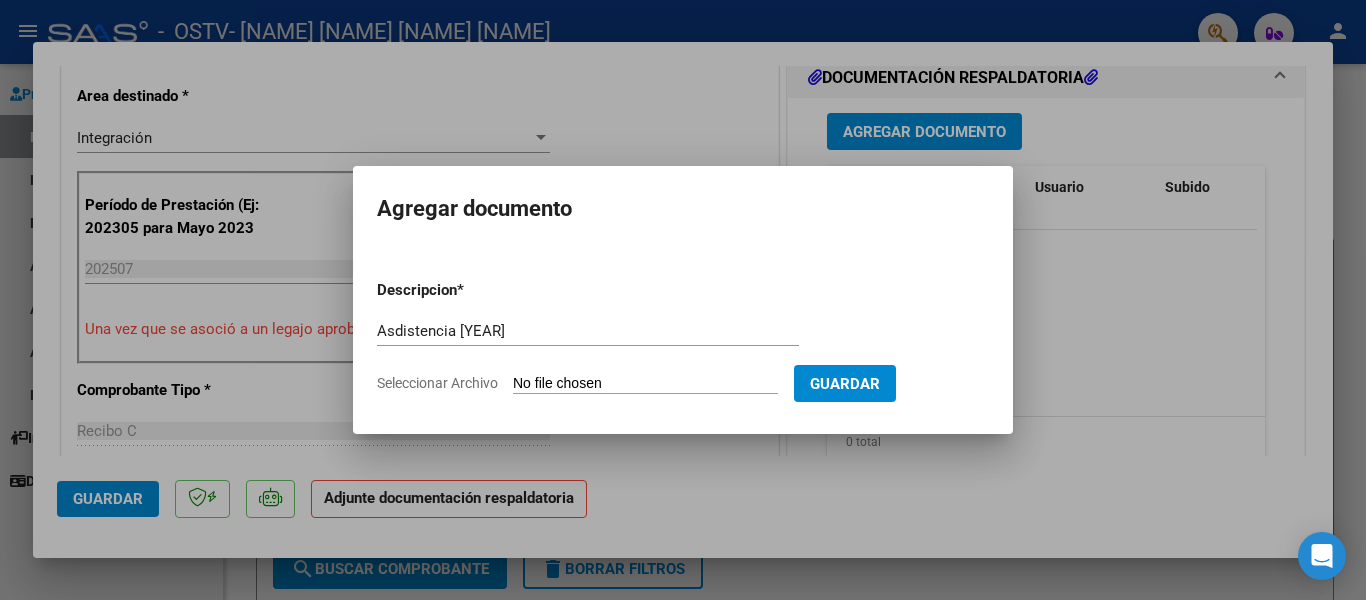 click on "Seleccionar Archivo" at bounding box center [645, 384] 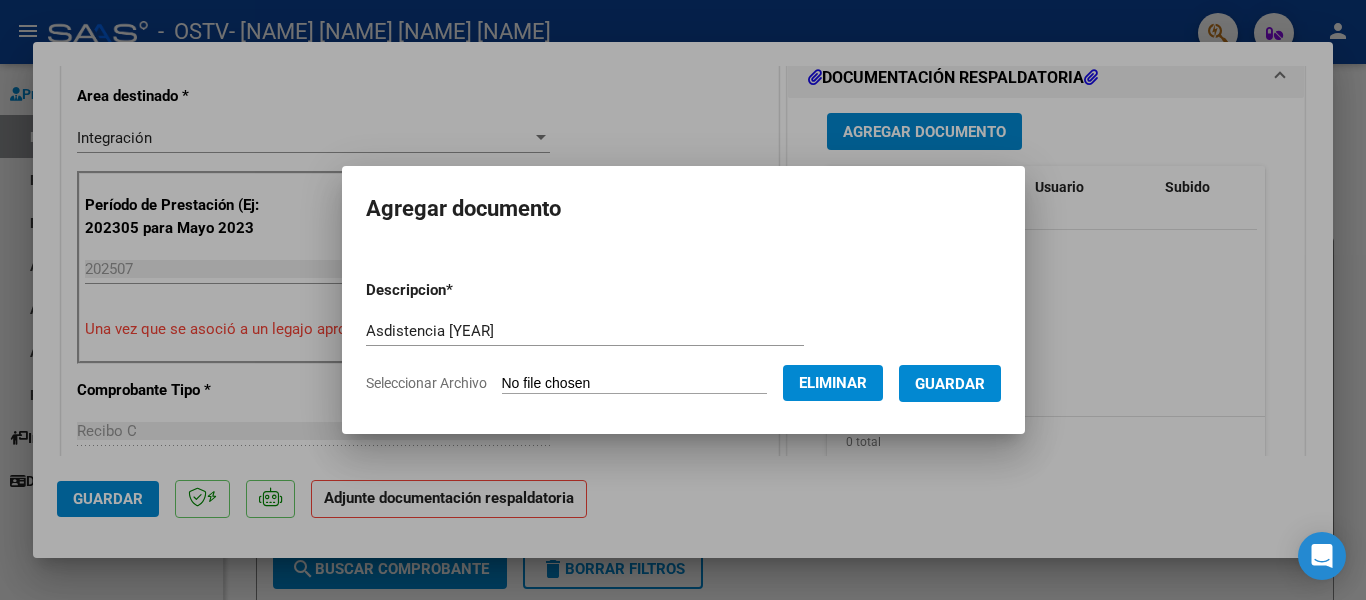 click on "Guardar" at bounding box center [950, 383] 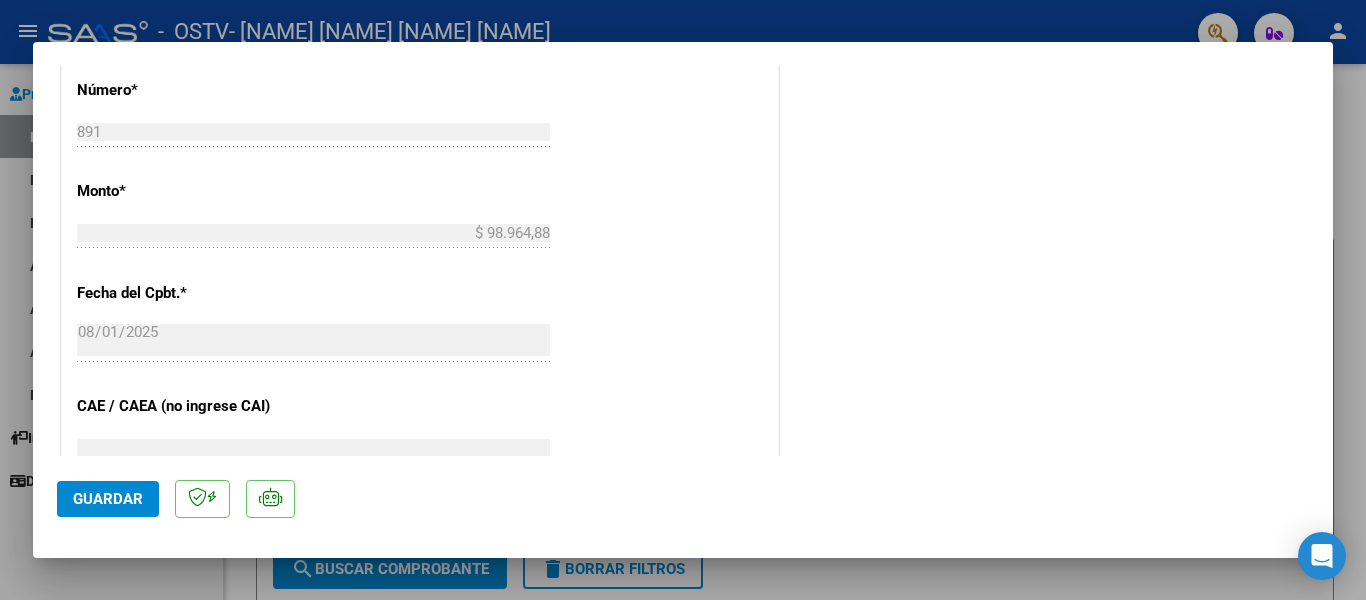 scroll, scrollTop: 987, scrollLeft: 0, axis: vertical 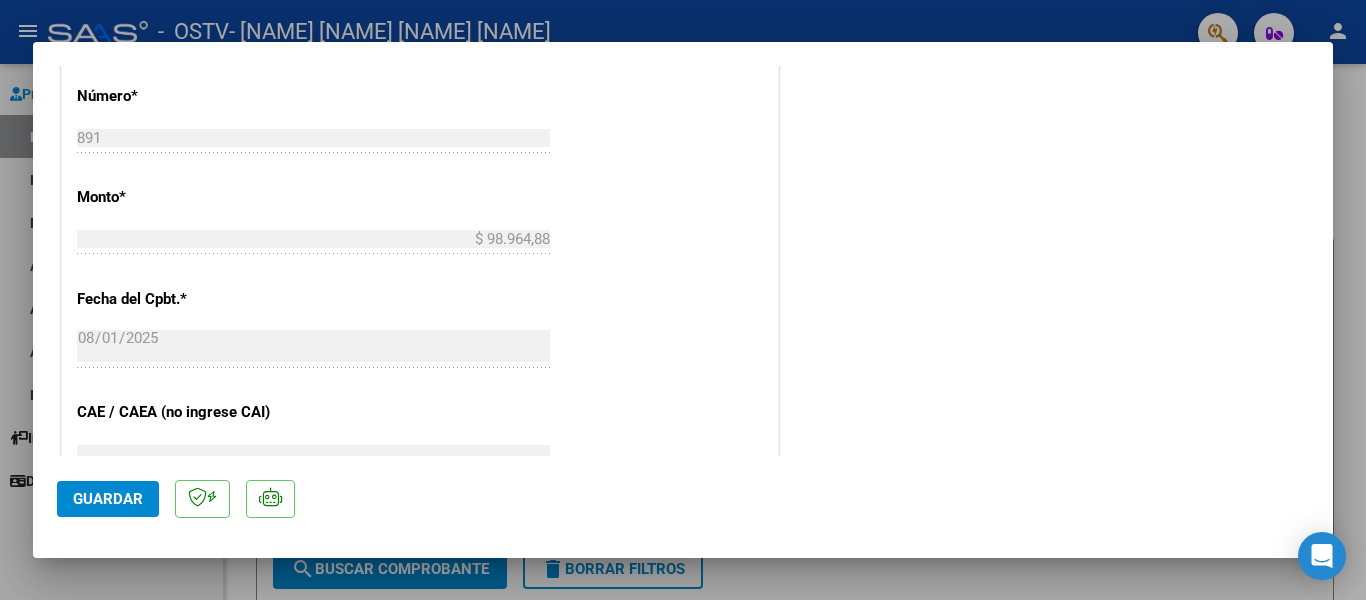 click at bounding box center [683, 300] 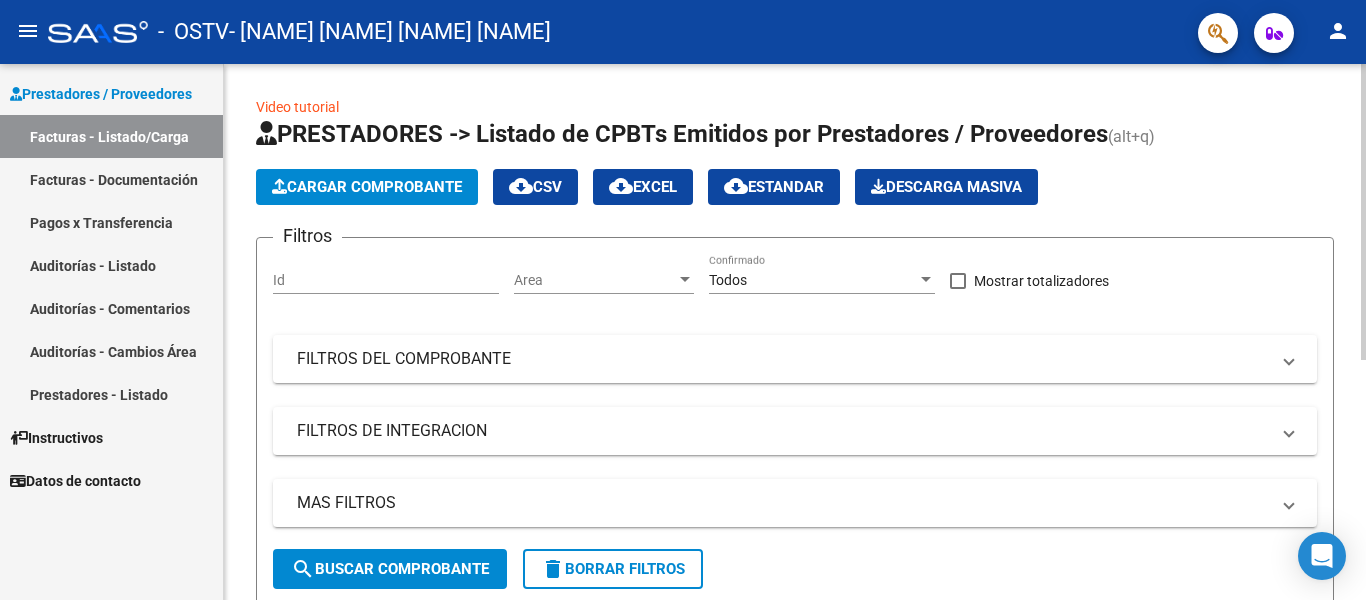 click on "Cargar Comprobante" 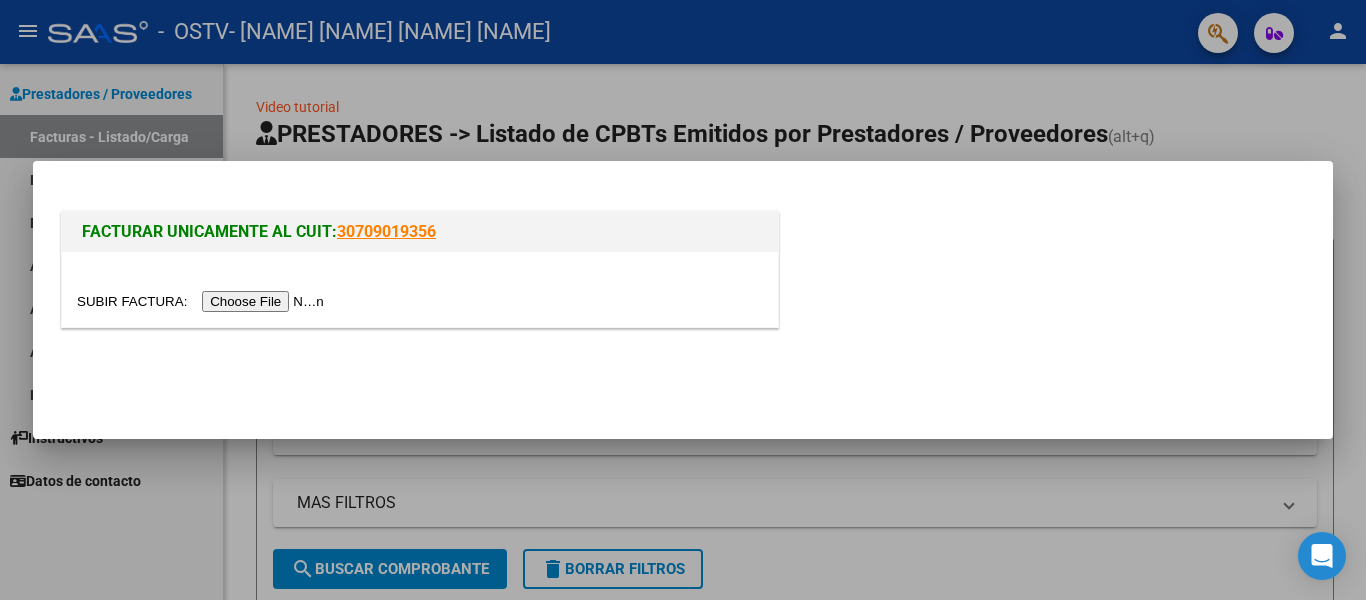 click at bounding box center [203, 301] 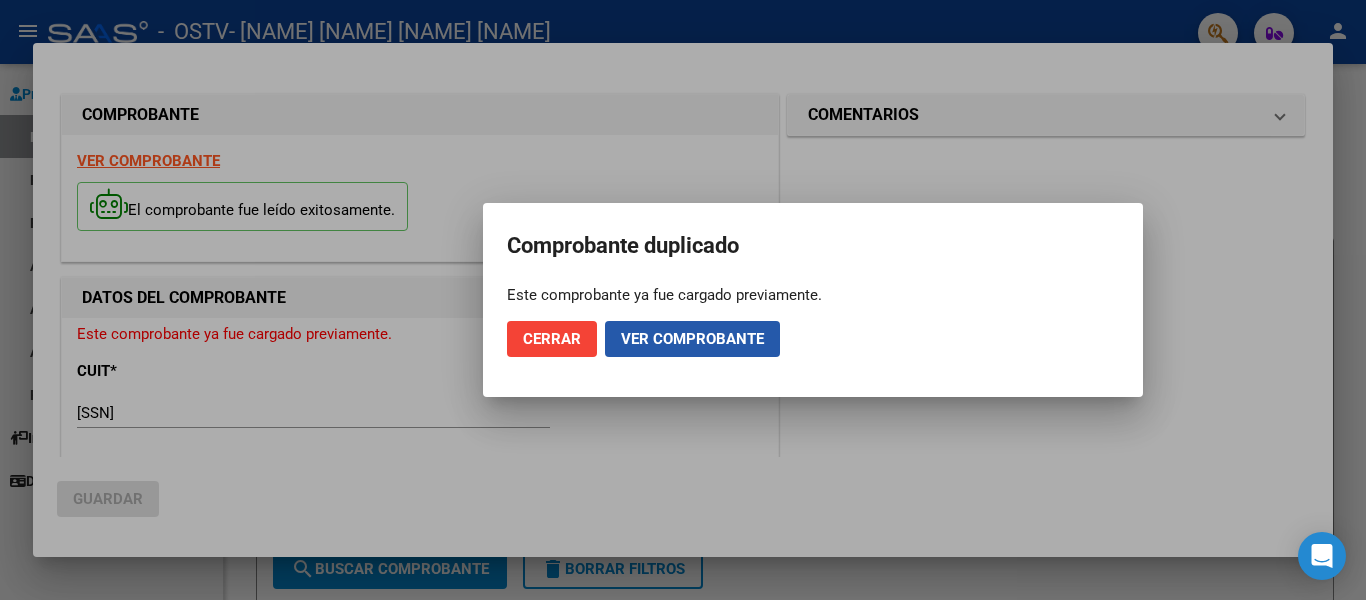 click on "Ver comprobante" 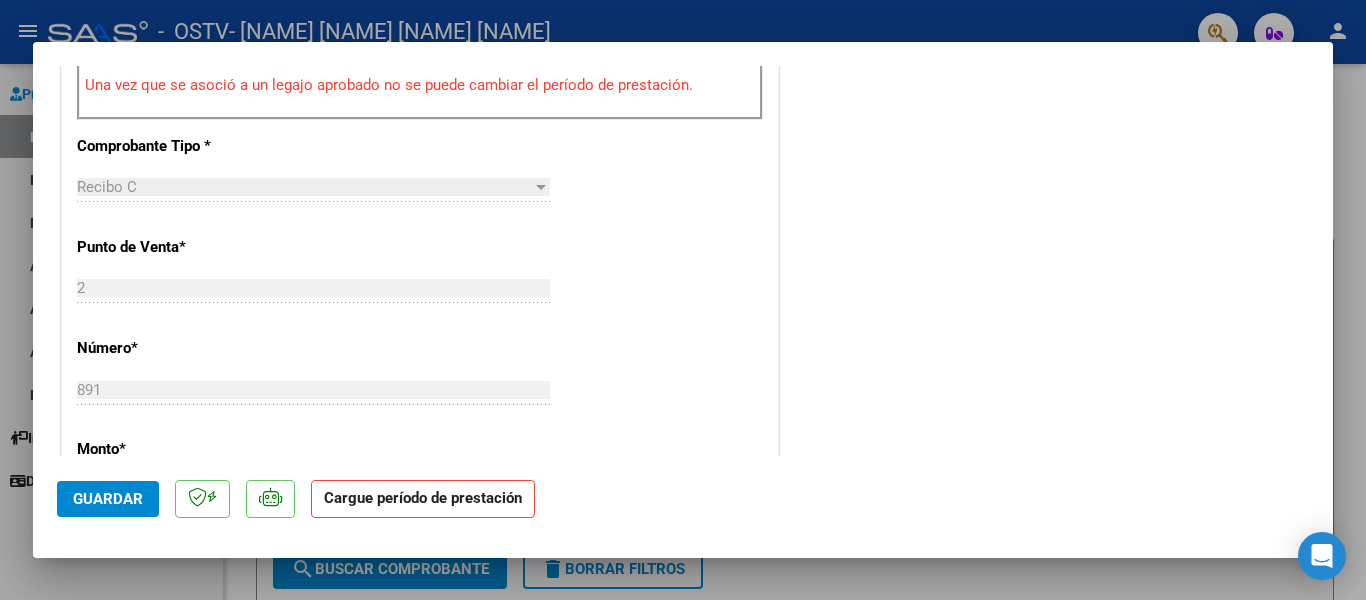 scroll, scrollTop: 0, scrollLeft: 0, axis: both 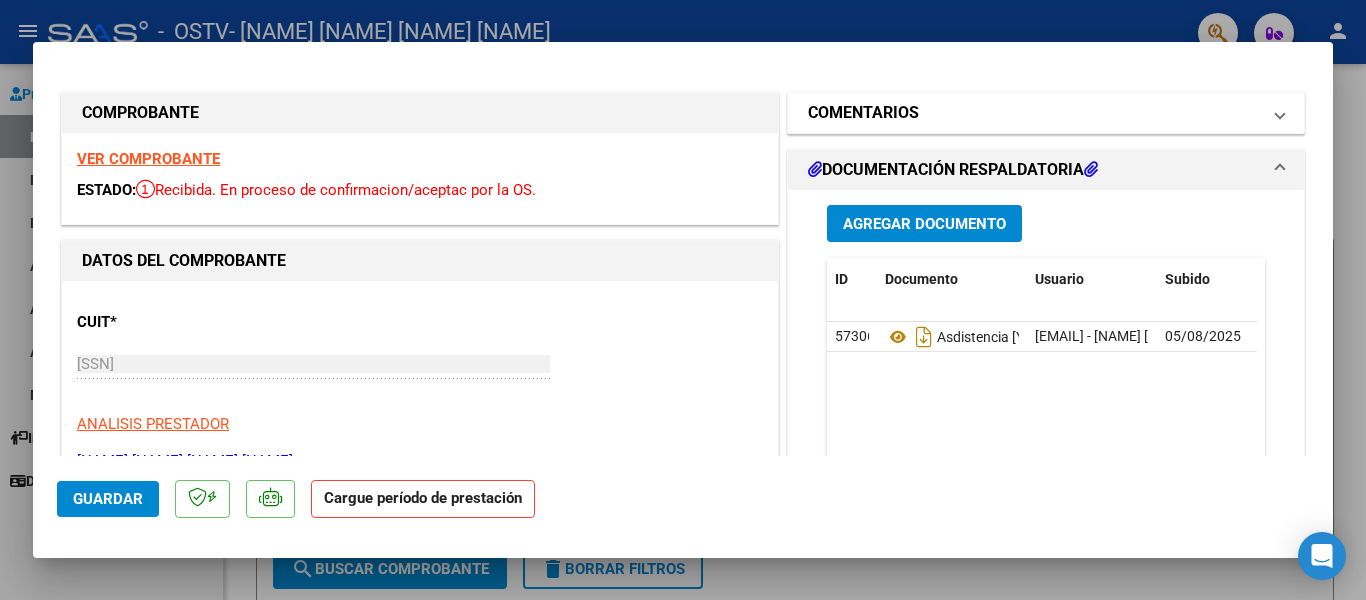 click at bounding box center (1280, 113) 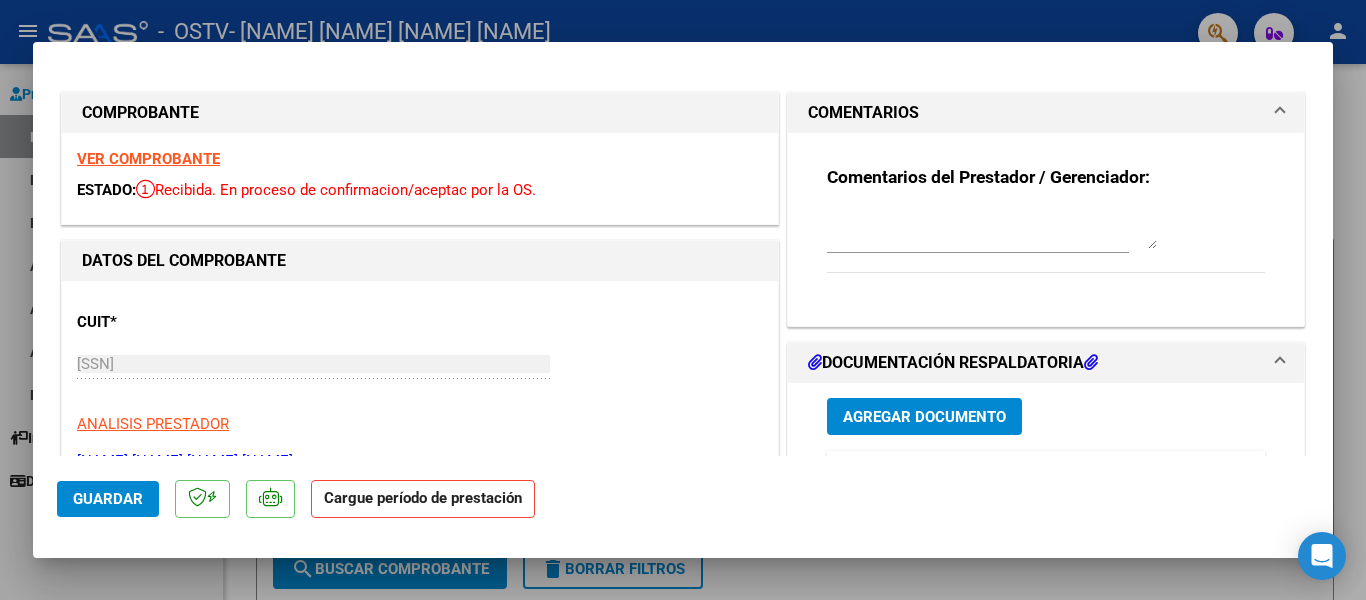 click on "DOCUMENTACIÓN RESPALDATORIA" at bounding box center [1042, 363] 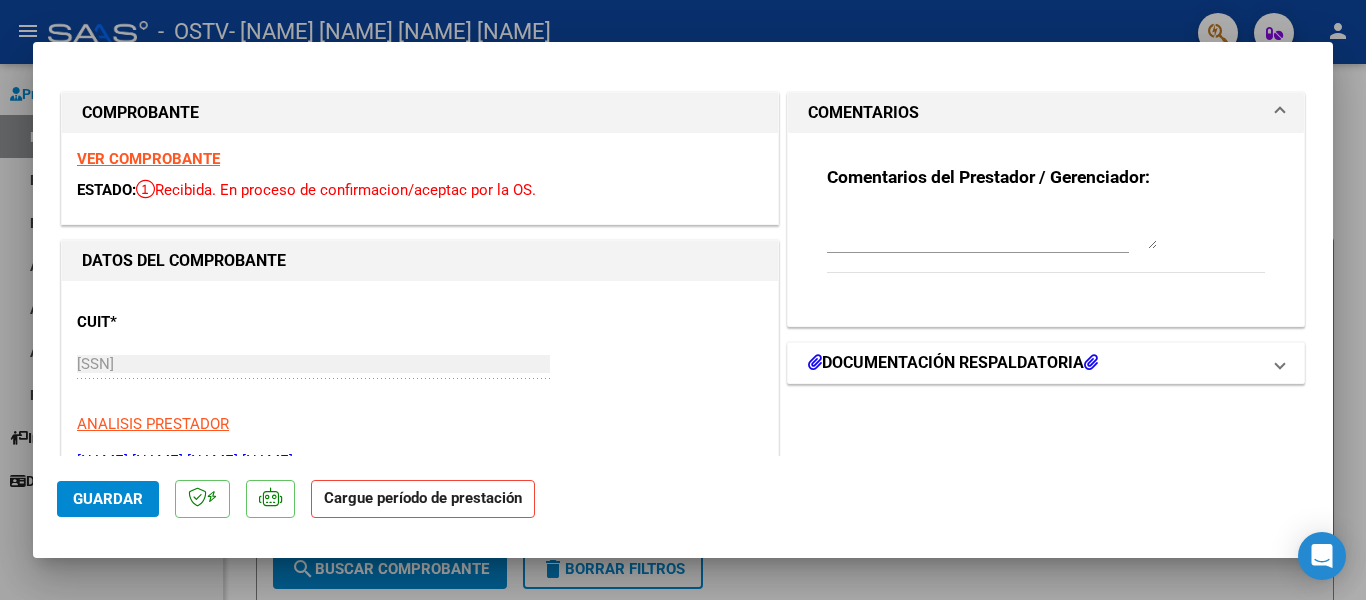 click on "DOCUMENTACIÓN RESPALDATORIA" at bounding box center (1042, 363) 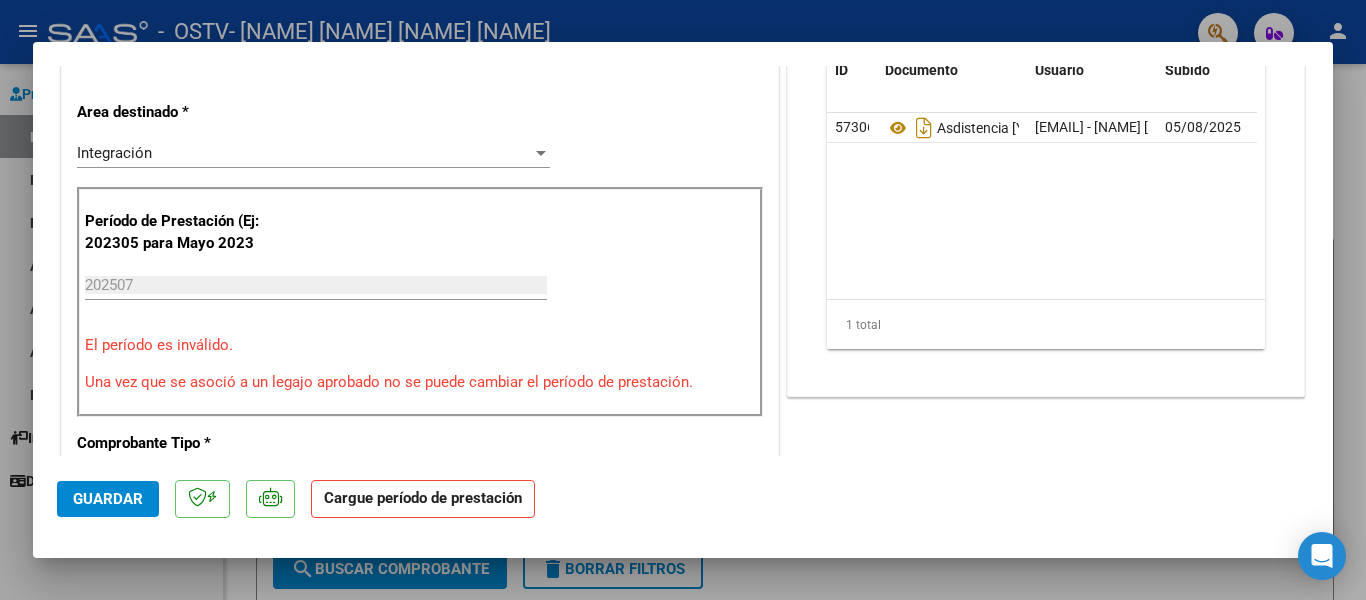 scroll, scrollTop: 393, scrollLeft: 0, axis: vertical 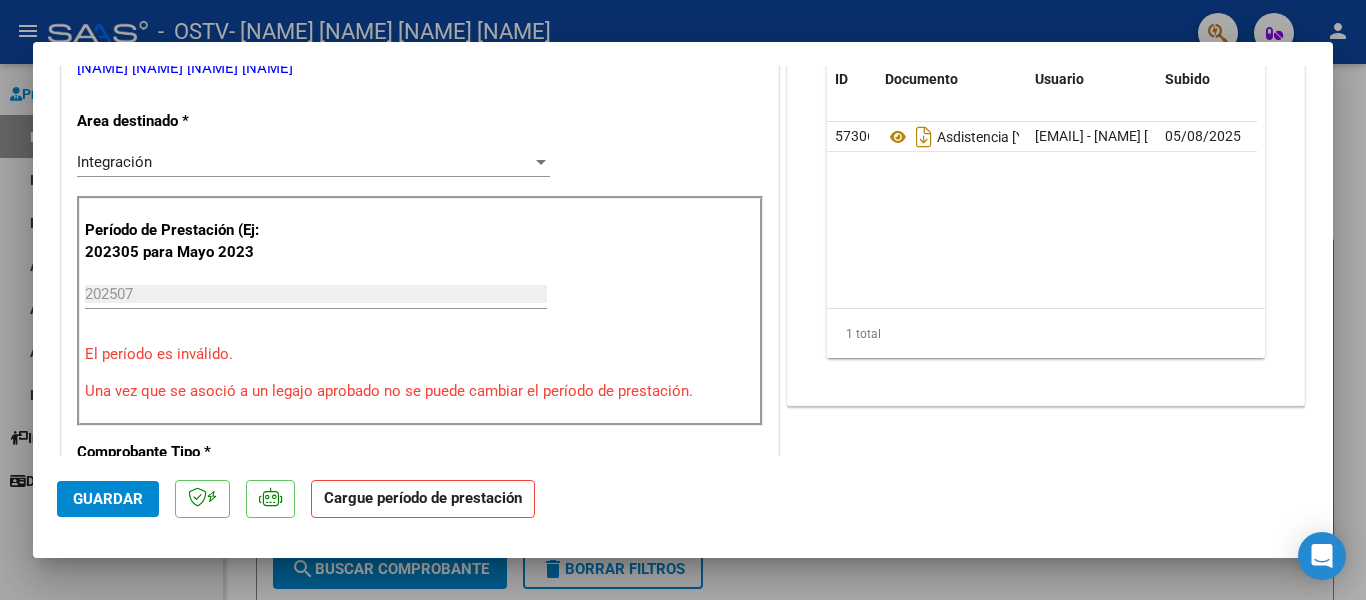 click on "202507" at bounding box center [316, 294] 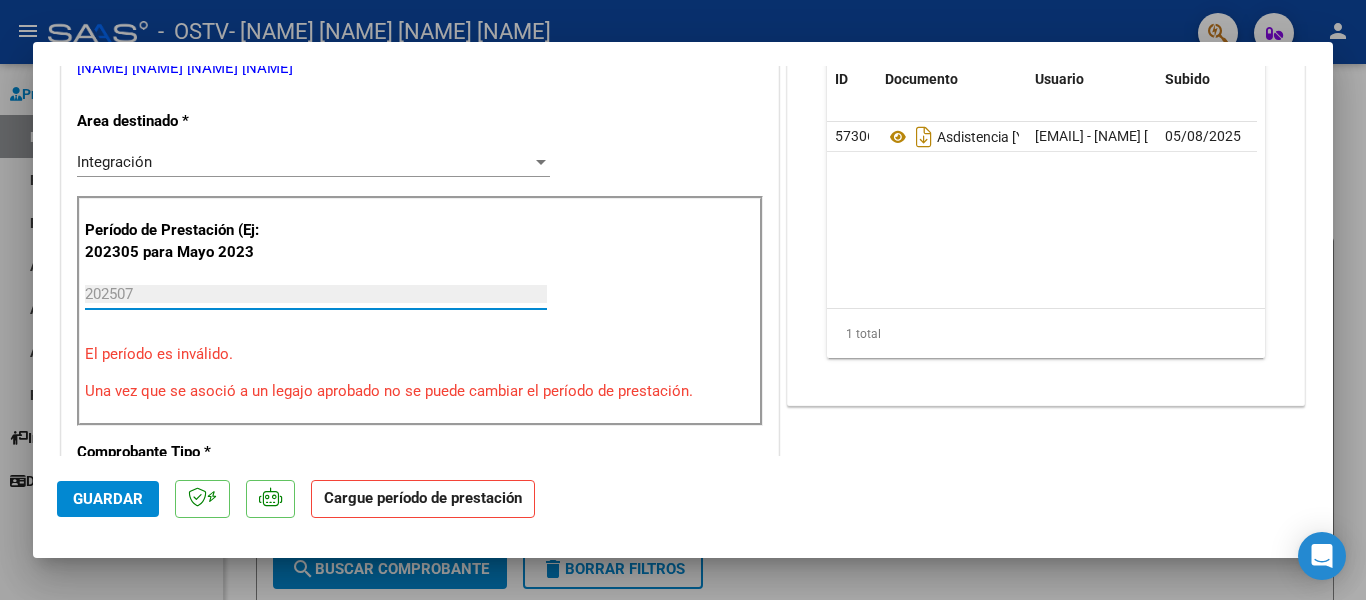 click on "202507" at bounding box center (316, 294) 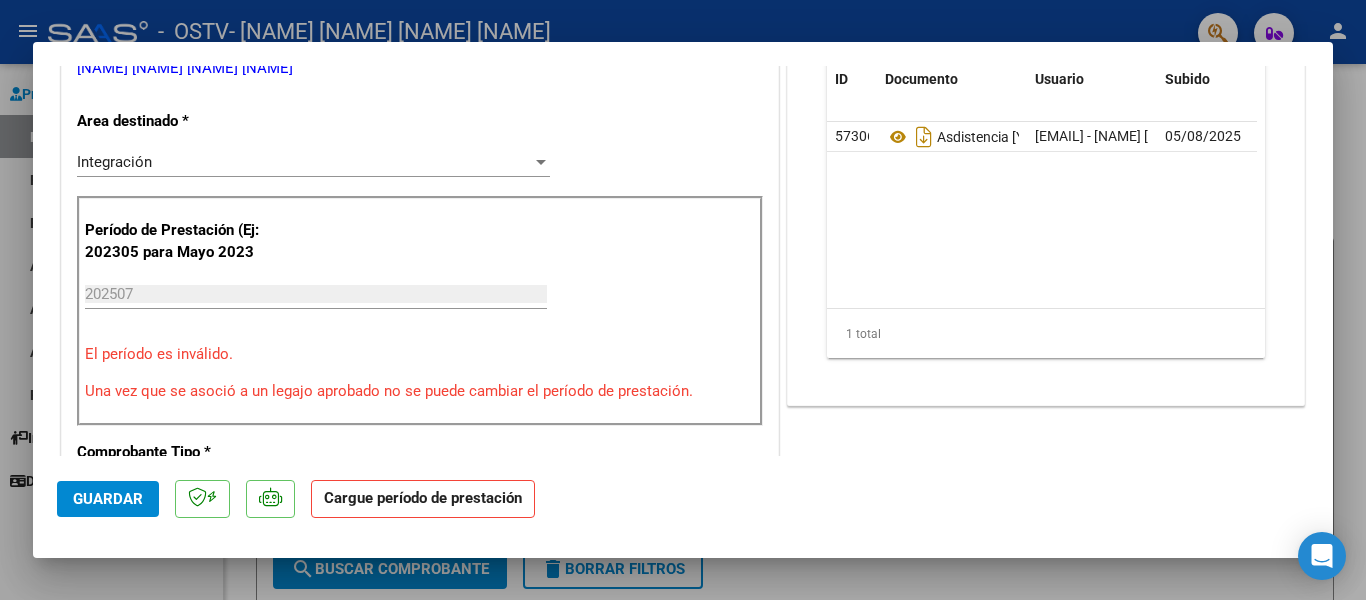 click on "Período de Prestación (Ej: 202305 para Mayo 2023    [YEAR] Ingrese el Período de Prestación como indica el ejemplo   El período es inválido.   Una vez que se asoció a un legajo aprobado no se puede cambiar el período de prestación." at bounding box center [420, 311] 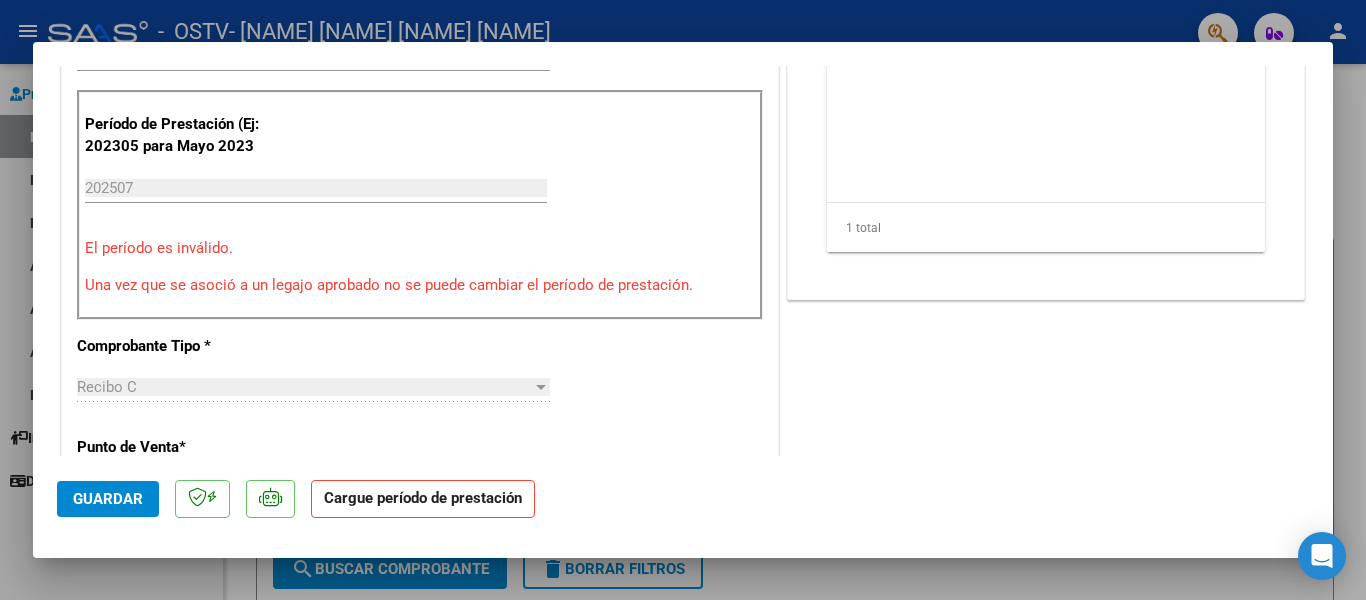 scroll, scrollTop: 0, scrollLeft: 0, axis: both 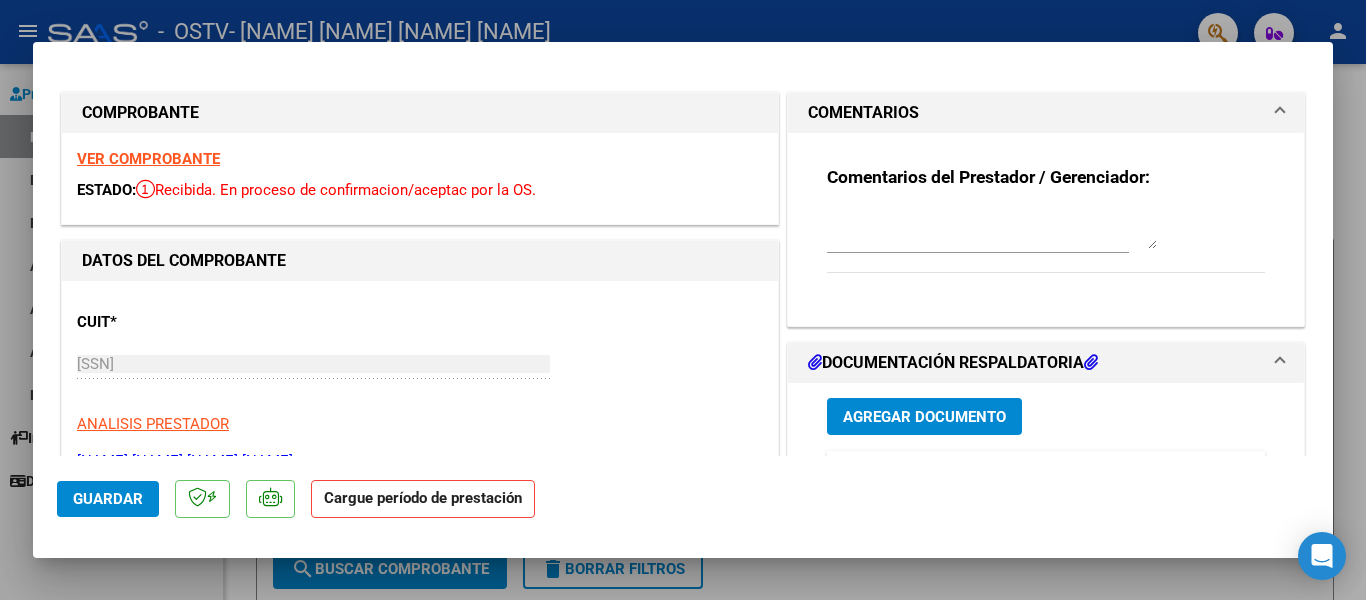 click on "COMPROBANTE VER COMPROBANTE       ESTADO:   Recibida. En proceso de confirmacion/aceptac por la OS.  DATOS DEL COMPROBANTE CUIT  *   [SSN] Ingresar CUIT  ANALISIS PRESTADOR  [NAME] [NAME] [NAME] [NAME]  ARCA Padrón  Area destinado * Integración Seleccionar Area Período de Prestación (Ej: 202305 para Mayo 2023    [YEAR] Ingrese el Período de Prestación como indica el ejemplo   El período es inválido.   Una vez que se asoció a un legajo aprobado no se puede cambiar el período de prestación.   Comprobante Tipo * Recibo C Seleccionar Tipo Punto de Venta  *   2 Ingresar el Nro.  Número  *   891 Ingresar el Nro.  Monto  *   $ 98.964,88 Ingresar el monto  Fecha del Cpbt.  *   2025-08-01 Ingresar la fecha  CAE / CAEA (no ingrese CAI)    75319731833838 Ingresar el CAE o CAEA (no ingrese CAI)  Fecha de Vencimiento    Ingresar la fecha  Ref. Externa    Ingresar la ref.  N° Liquidación    Ingresar el N° Liquidación  COMENTARIOS Comentarios del Prestador / Gerenciador:  Agregar Documento ID Usuario" at bounding box center (683, 261) 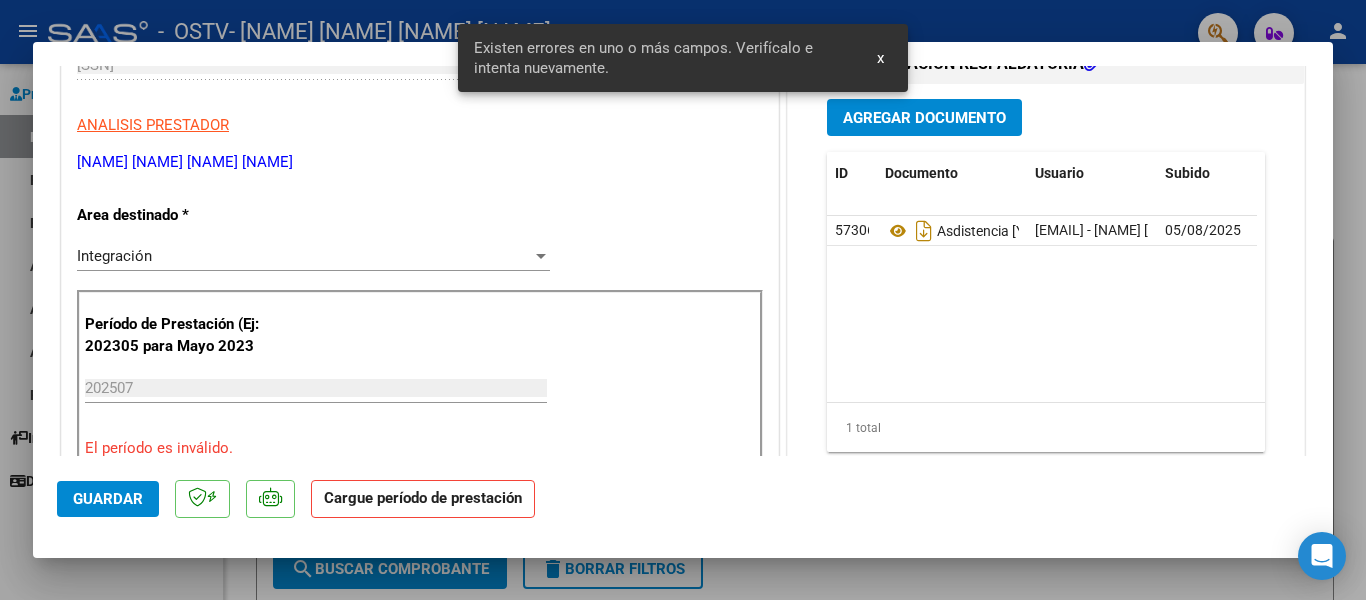 scroll, scrollTop: 405, scrollLeft: 0, axis: vertical 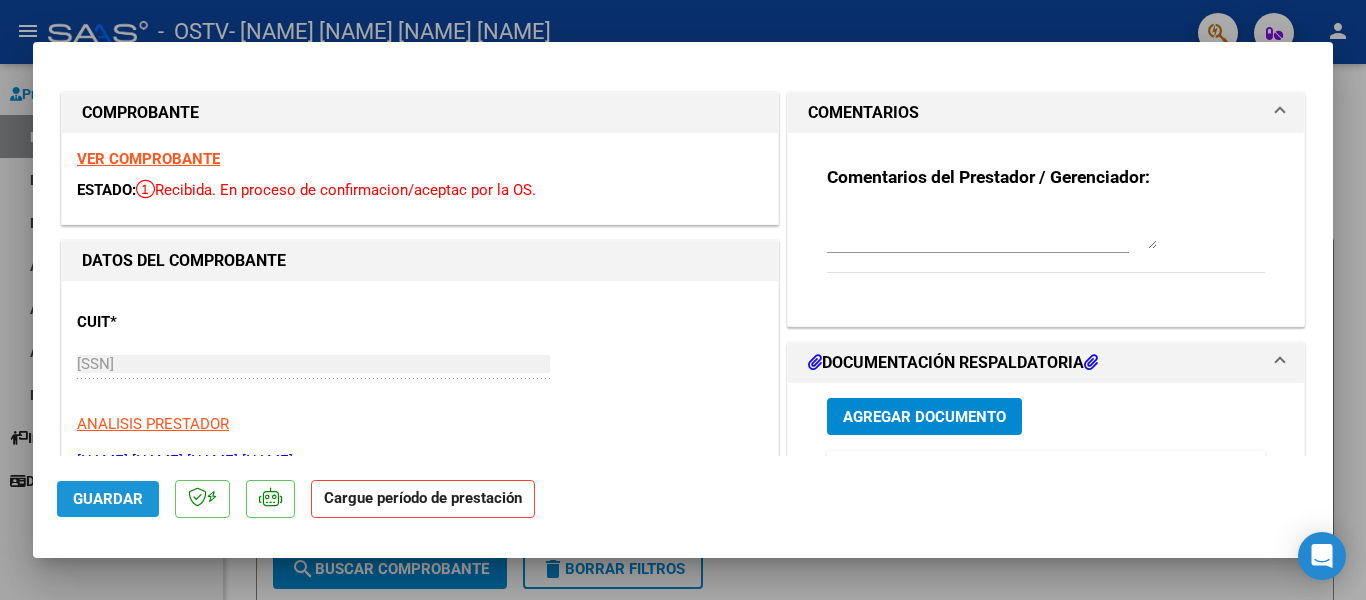 click on "Guardar" 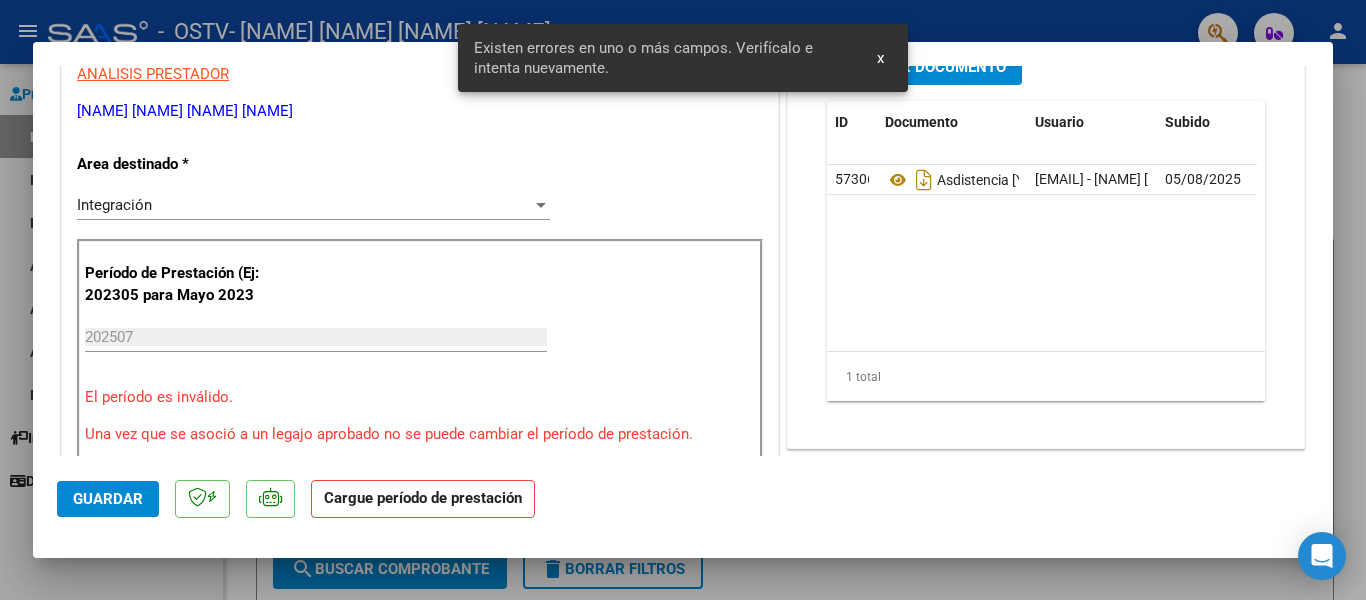 scroll, scrollTop: 405, scrollLeft: 0, axis: vertical 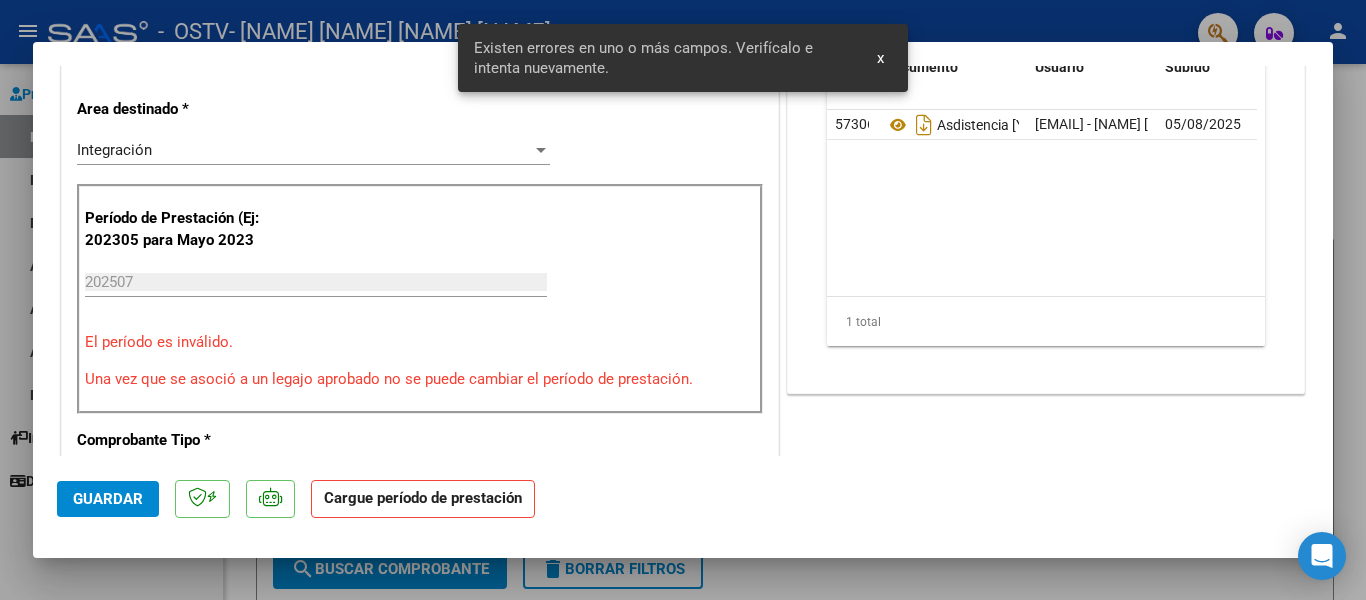 click on "x" at bounding box center (880, 58) 